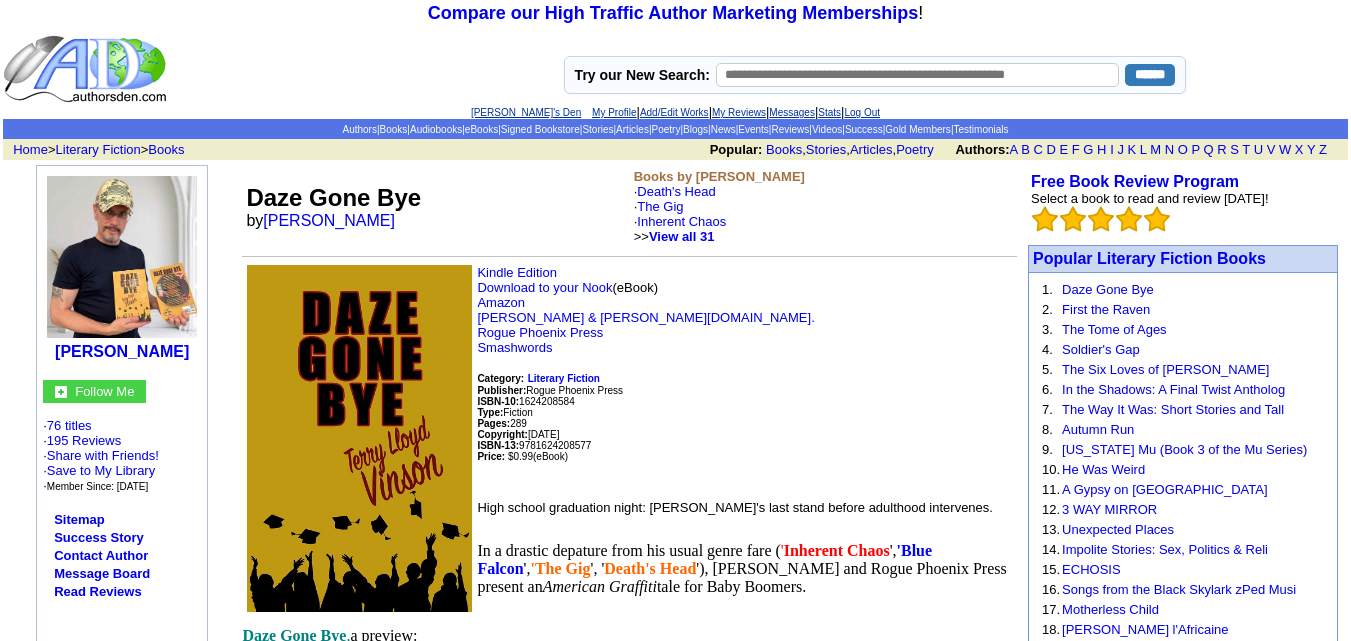 scroll, scrollTop: 100, scrollLeft: 0, axis: vertical 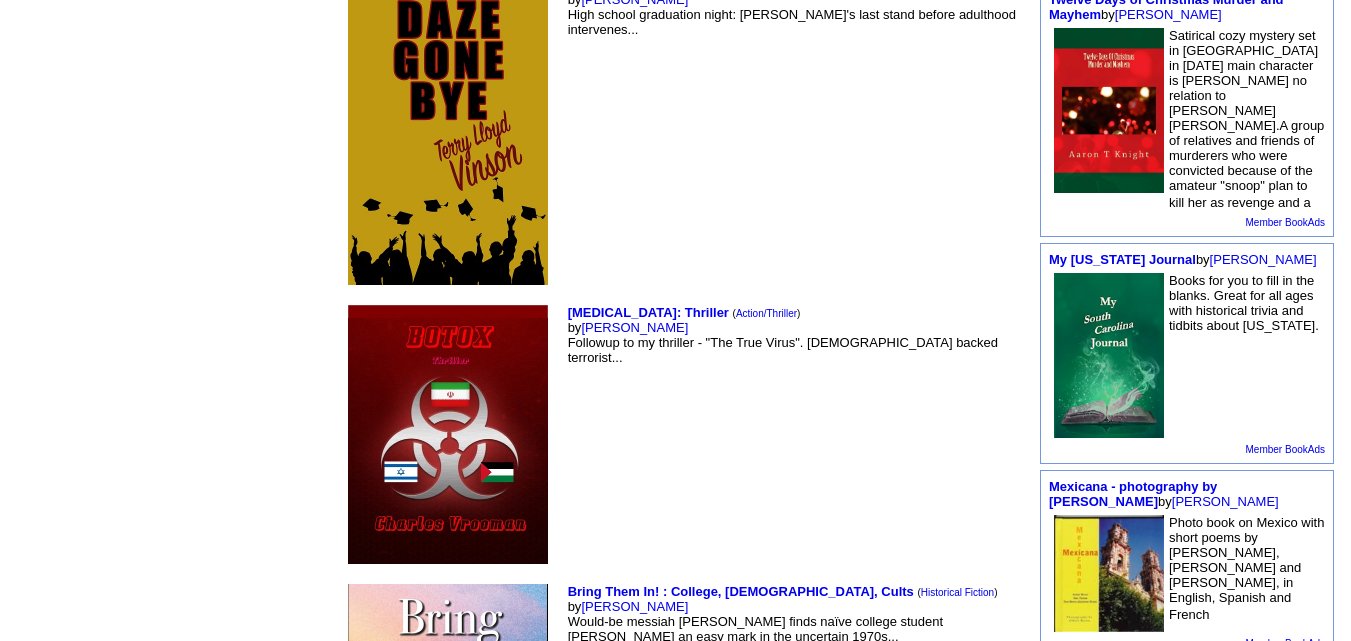 click on "Botox: Thriller    ( Action/Thriller ) by  Charles Vrooman
Followup to my thriller - "The True Virus". Iran backed terrorist..." at bounding box center (792, 434) 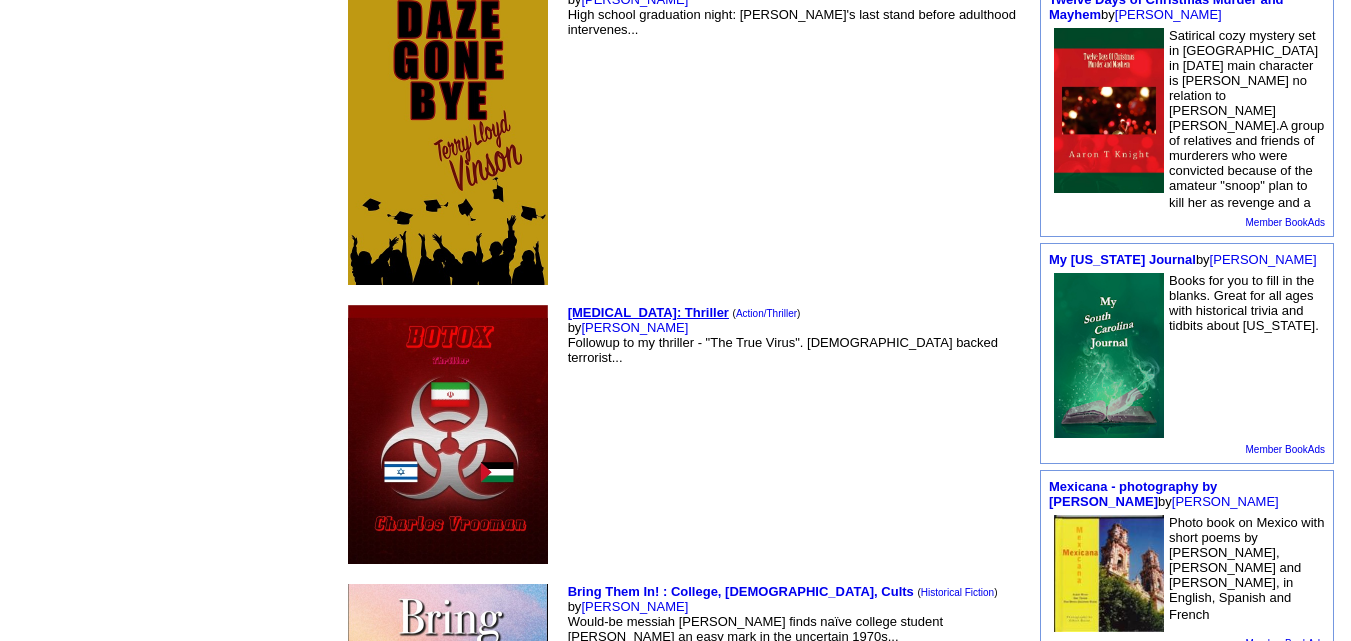 click on "Botox: Thriller" at bounding box center [648, 312] 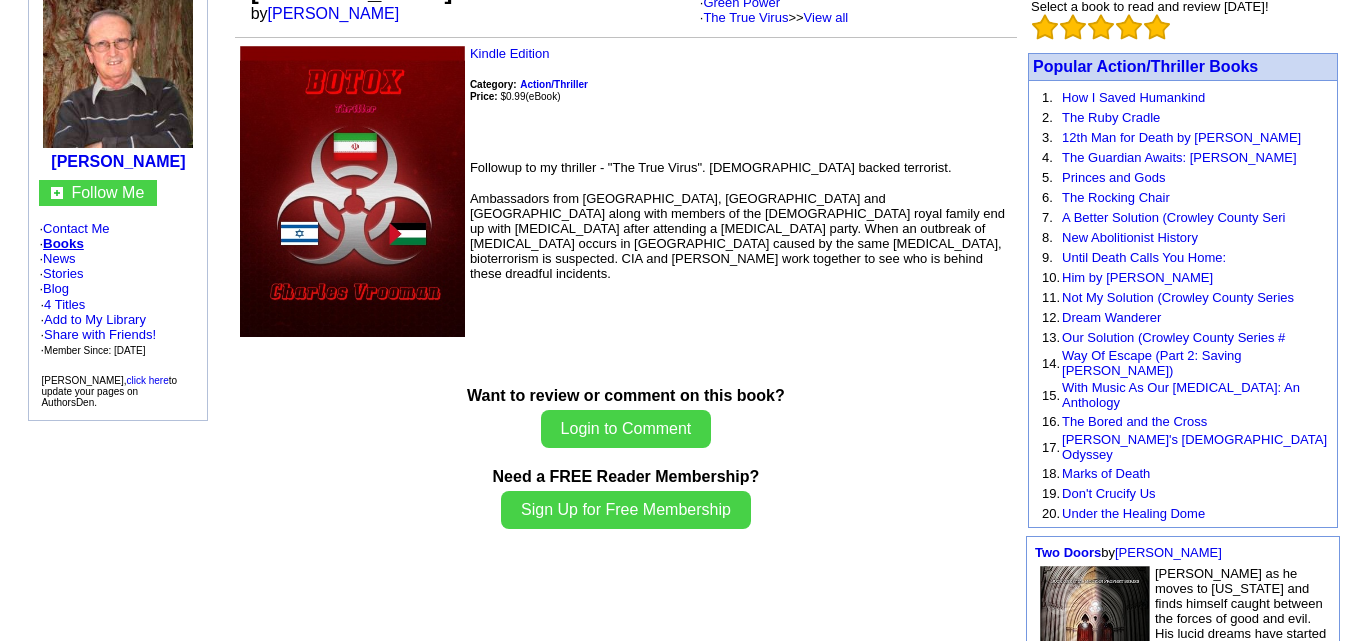 scroll, scrollTop: 0, scrollLeft: 0, axis: both 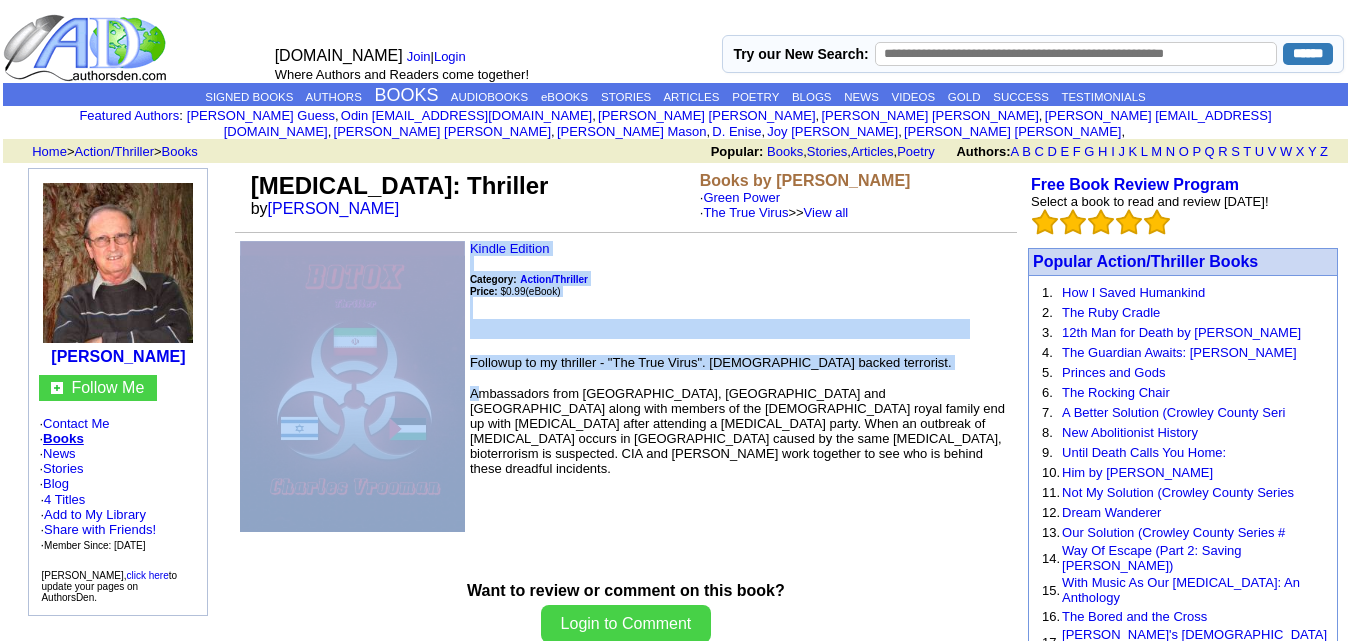 drag, startPoint x: 468, startPoint y: 379, endPoint x: 478, endPoint y: 374, distance: 11.18034 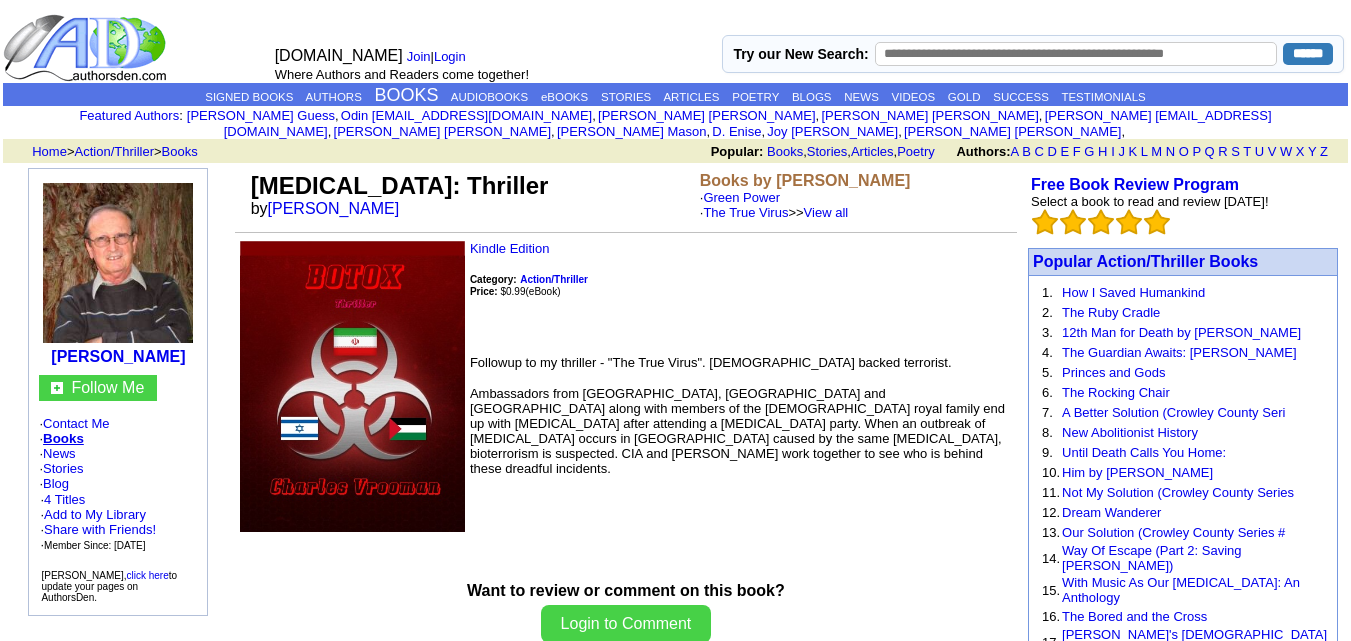 click at bounding box center (626, 504) 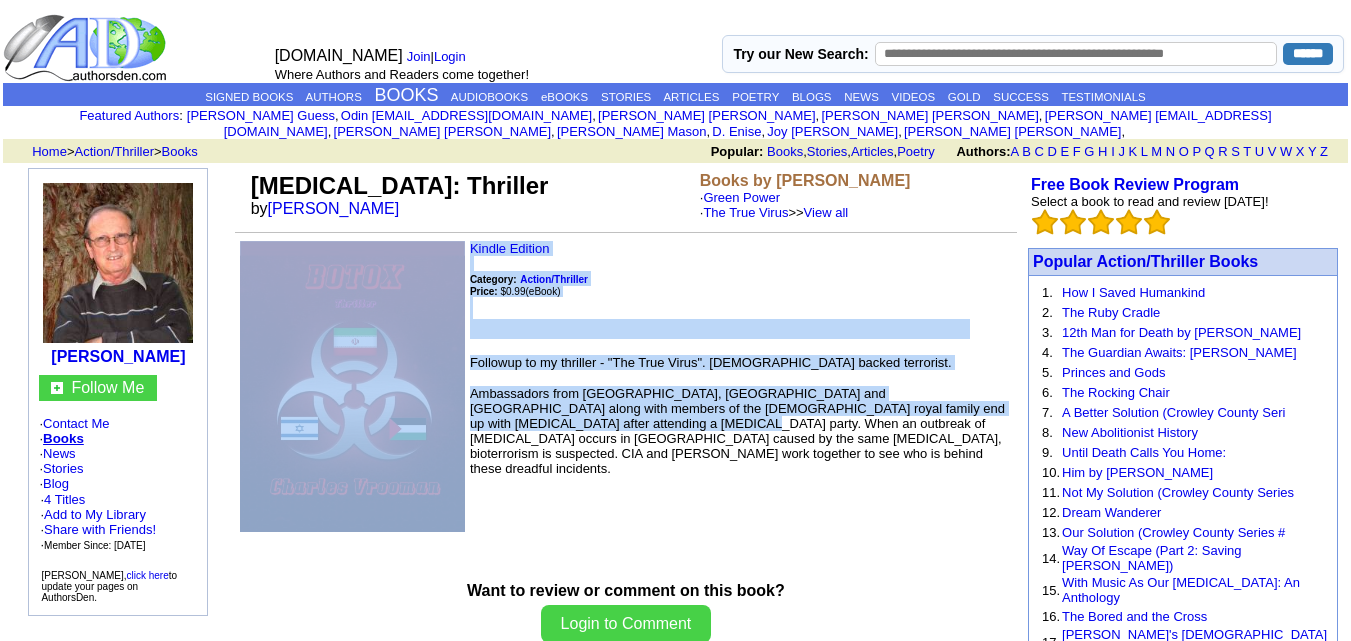 drag, startPoint x: 467, startPoint y: 374, endPoint x: 548, endPoint y: 406, distance: 87.0919 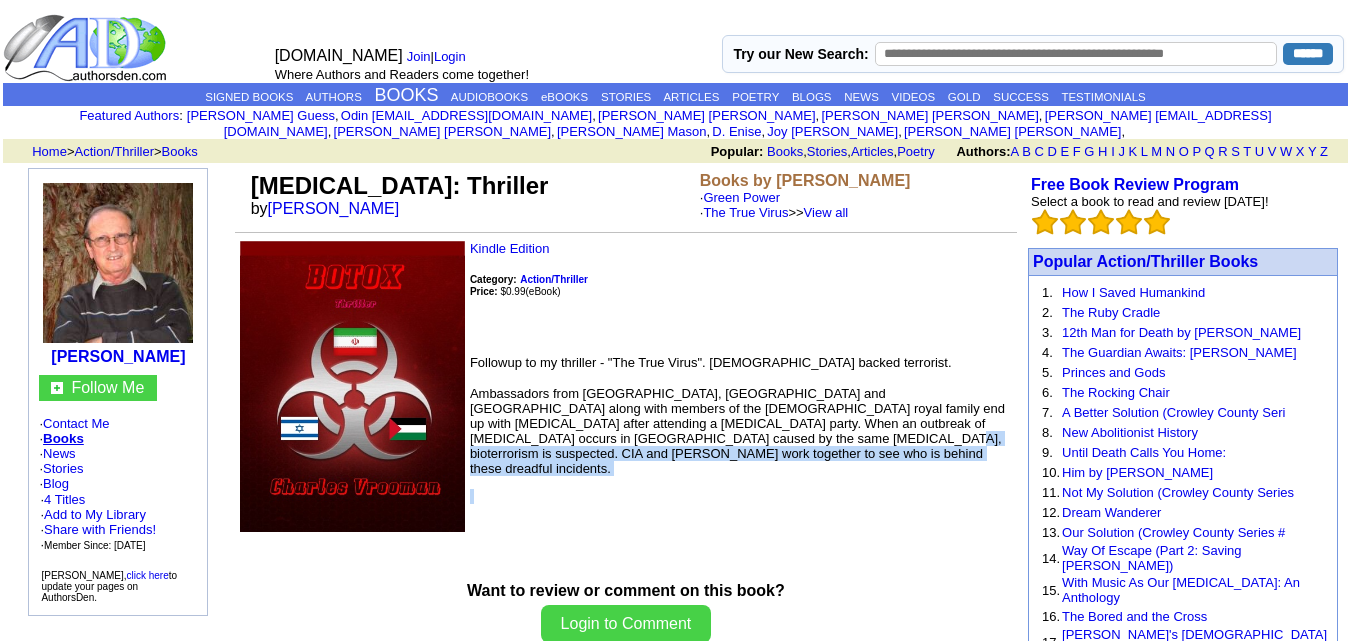 drag, startPoint x: 629, startPoint y: 428, endPoint x: 687, endPoint y: 432, distance: 58.137768 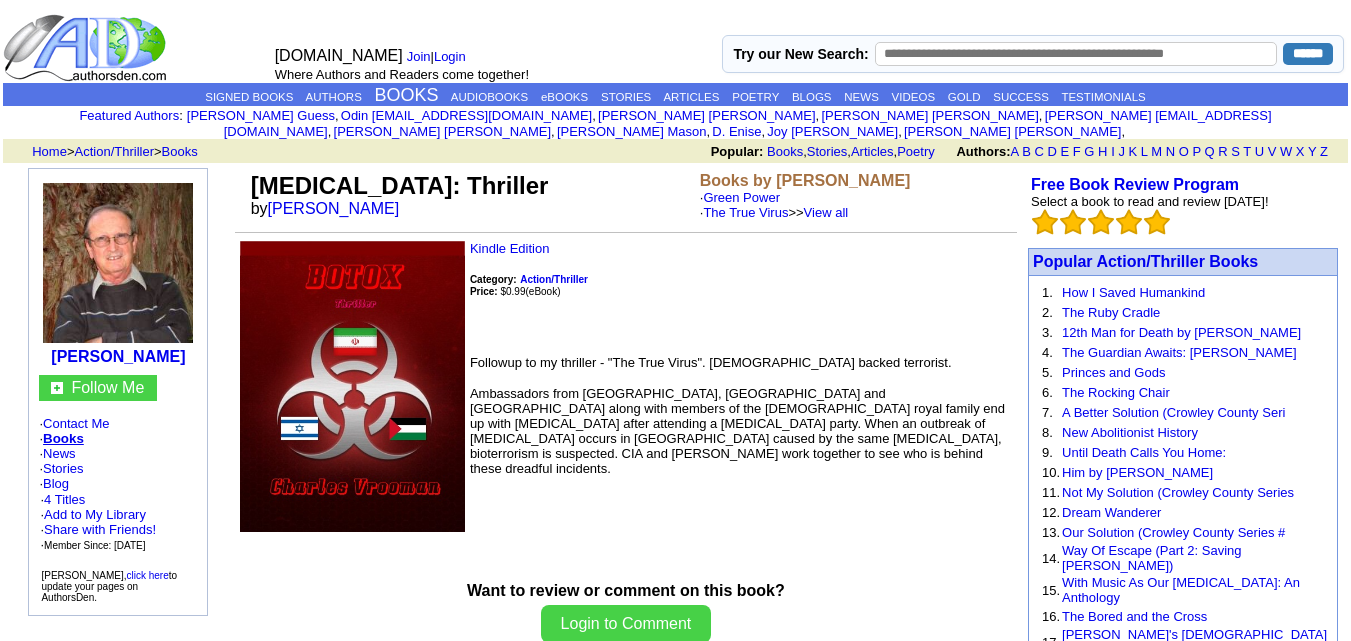 click on "Kindle Edition
Category:
Action/Thriller
Price:   $0.99  (eBook)
Followup to my thriller - "The True Virus". Iran backed terrorist.
Ambassadors from United States, England and France along with members of the Saudi Arabian royal family end up with botulism after attending a Botox party. When an outbreak of botulism occurs in Israel caused by the same botulinum toxin, bioterrorism is suspected. CIA and Mossad work together to see who is behind these dreadful incidents." at bounding box center (626, 386) 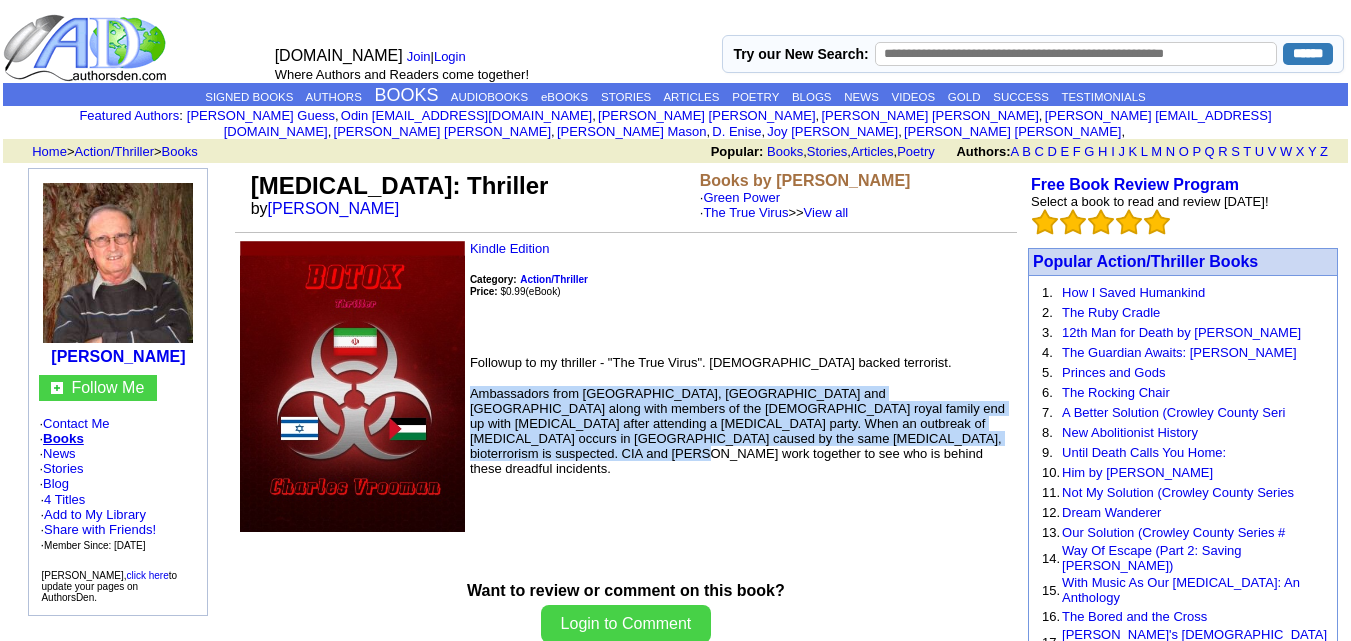 drag, startPoint x: 884, startPoint y: 426, endPoint x: 881, endPoint y: 349, distance: 77.05842 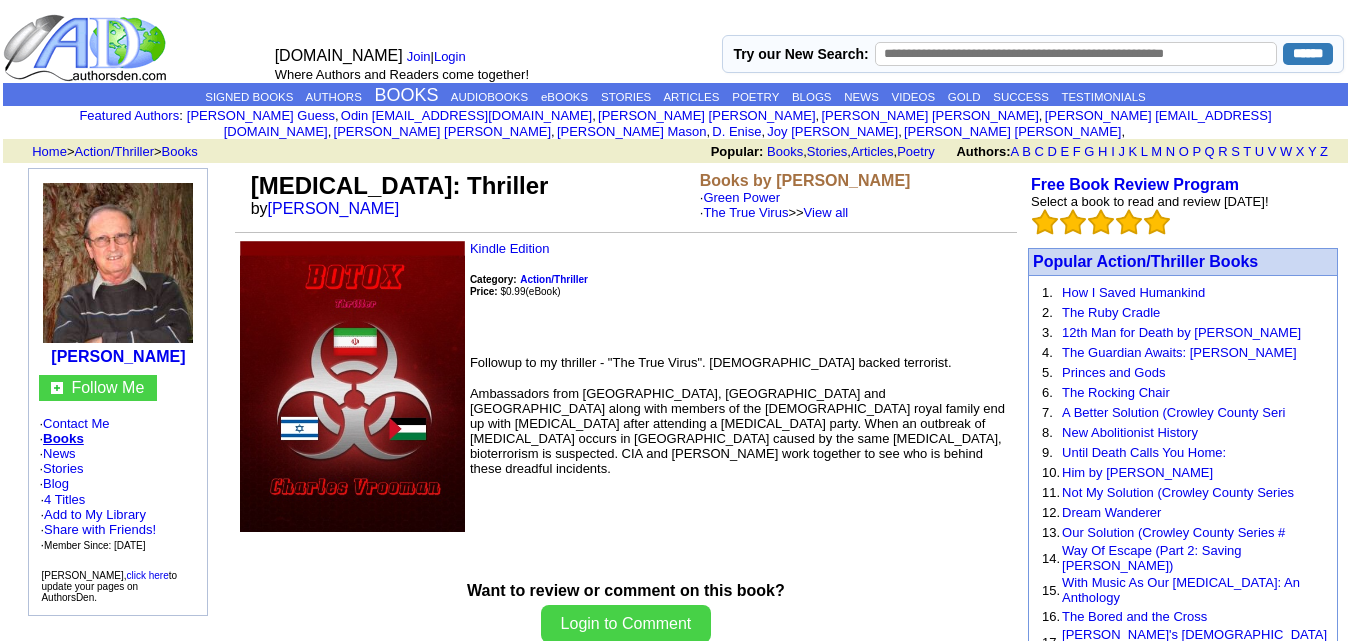 click on "Books by Charles  Vrooman
·  Green Power ·  The True Virus
>>  View all" at bounding box center (856, 196) 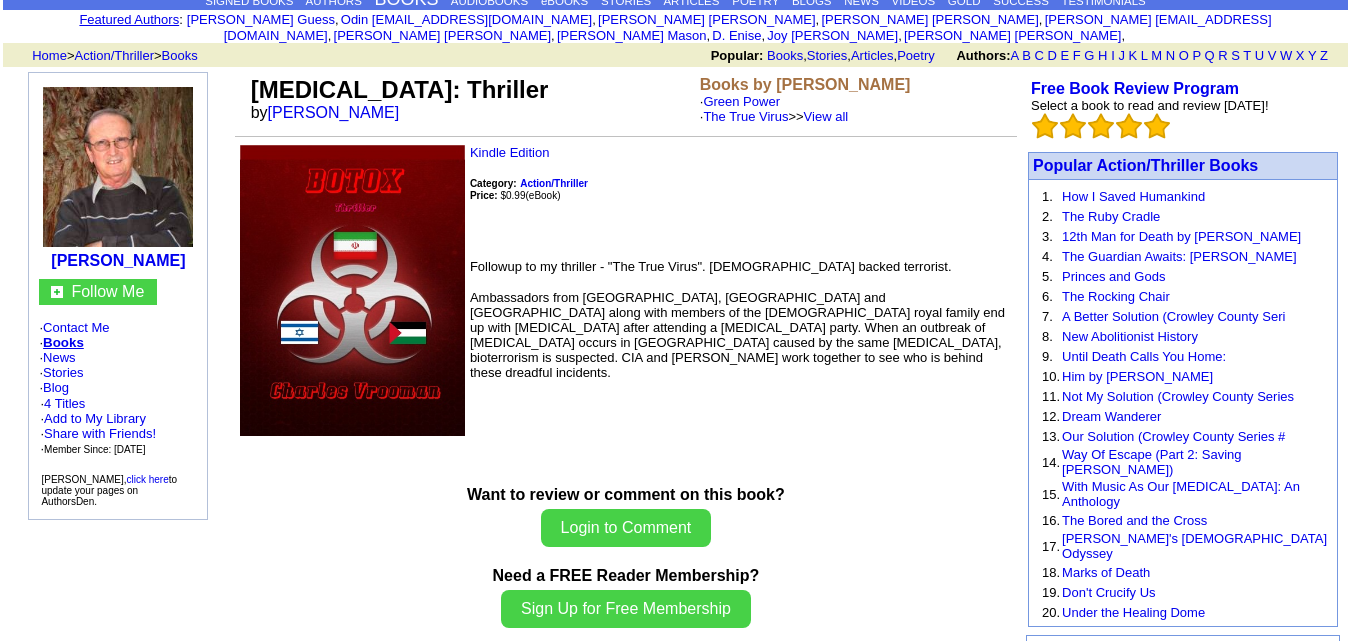 scroll, scrollTop: 0, scrollLeft: 0, axis: both 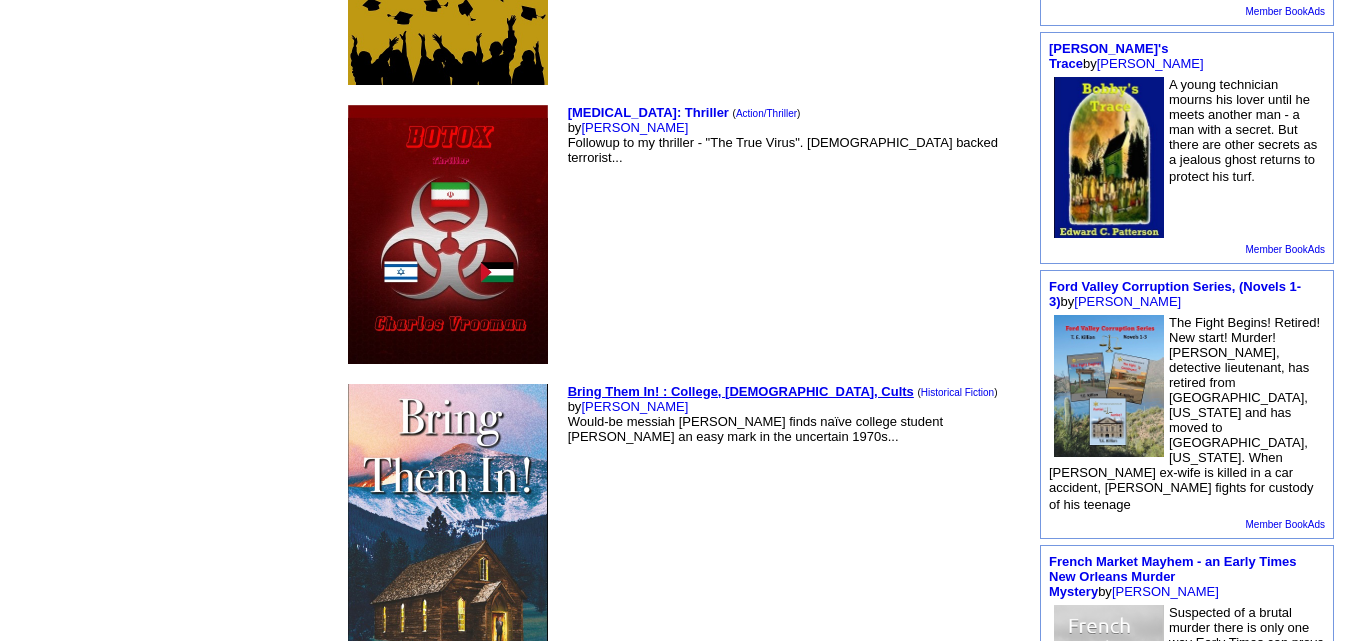 click on "Bring Them In! : College, Churches, Cults" at bounding box center [741, 391] 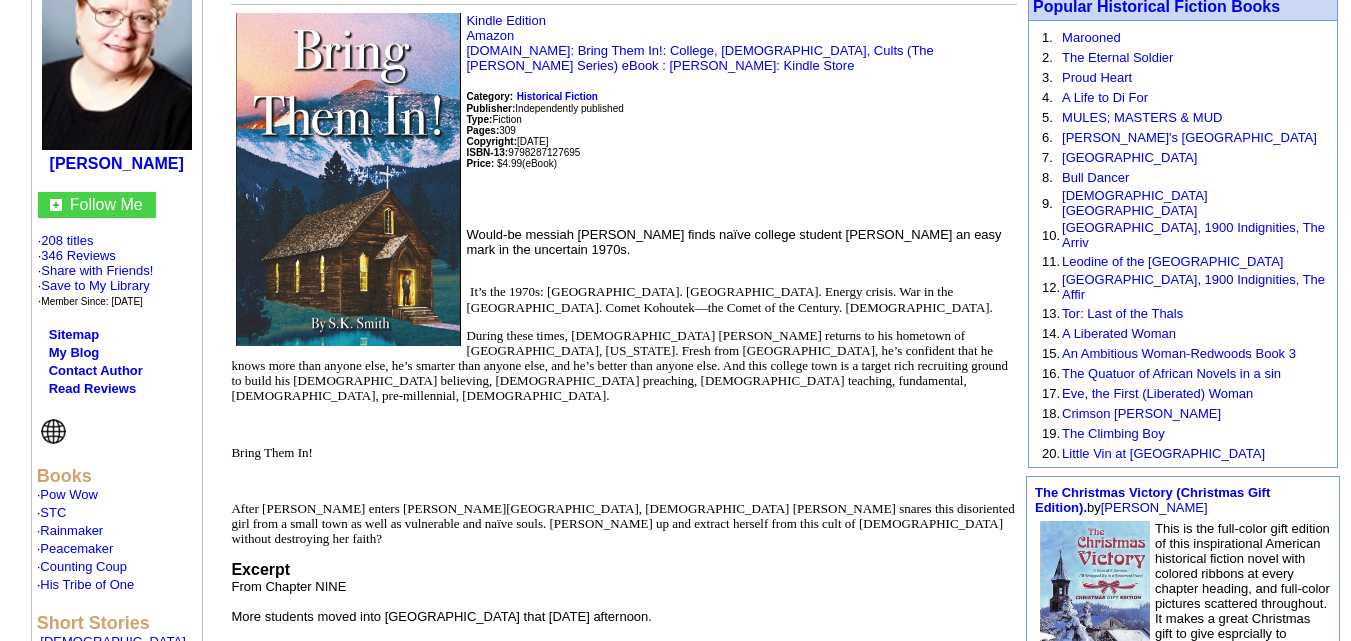 scroll, scrollTop: 300, scrollLeft: 0, axis: vertical 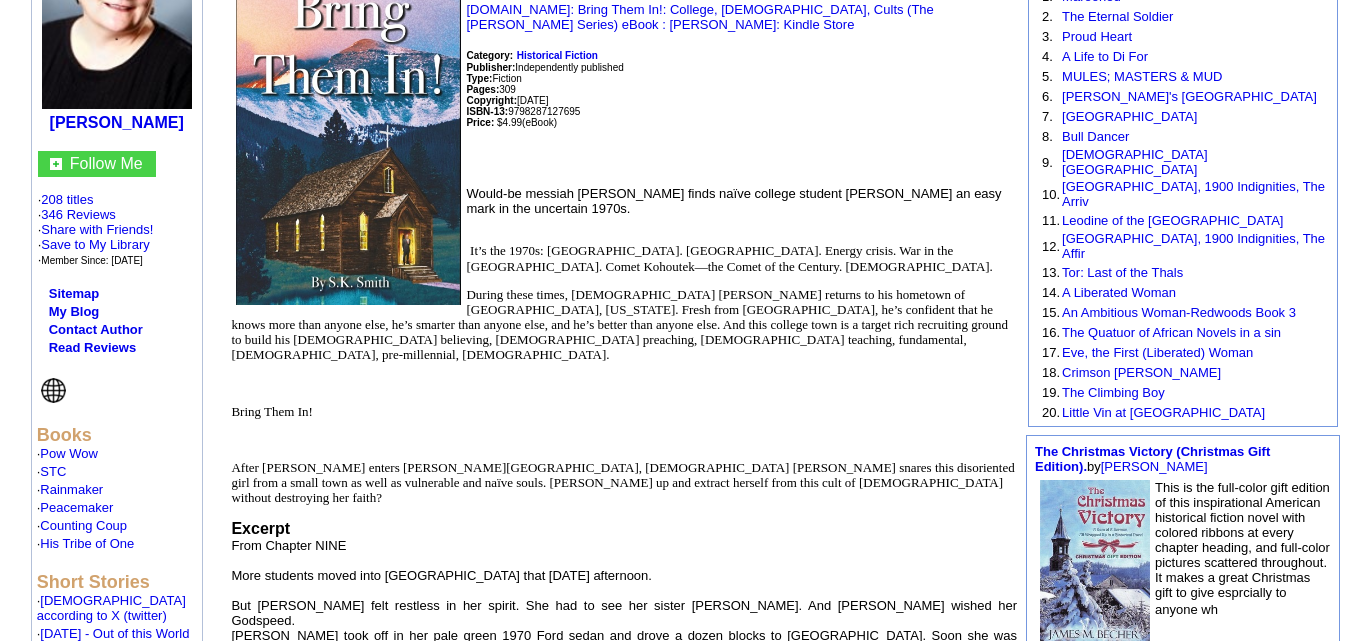 click on "Would-be messiah Bill Renfrew finds naïve college student Samantha Matijevic an easy mark in the uncertain 1970s." at bounding box center [733, 201] 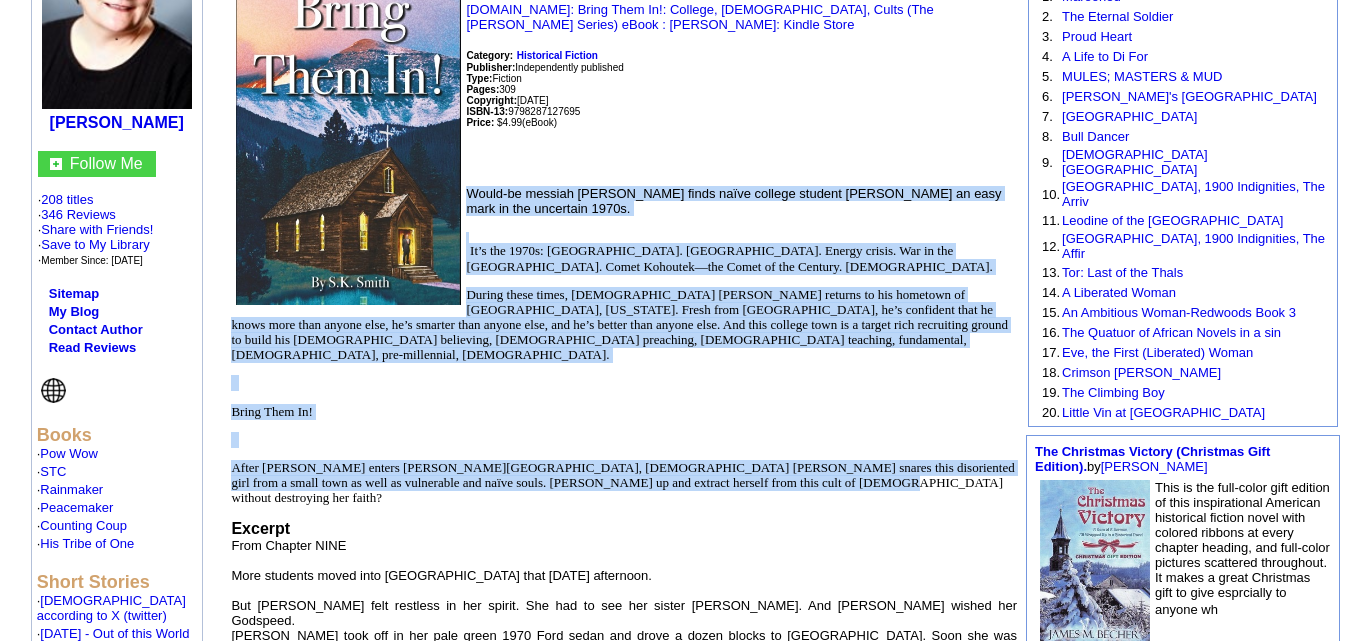 drag, startPoint x: 464, startPoint y: 179, endPoint x: 728, endPoint y: 454, distance: 381.20993 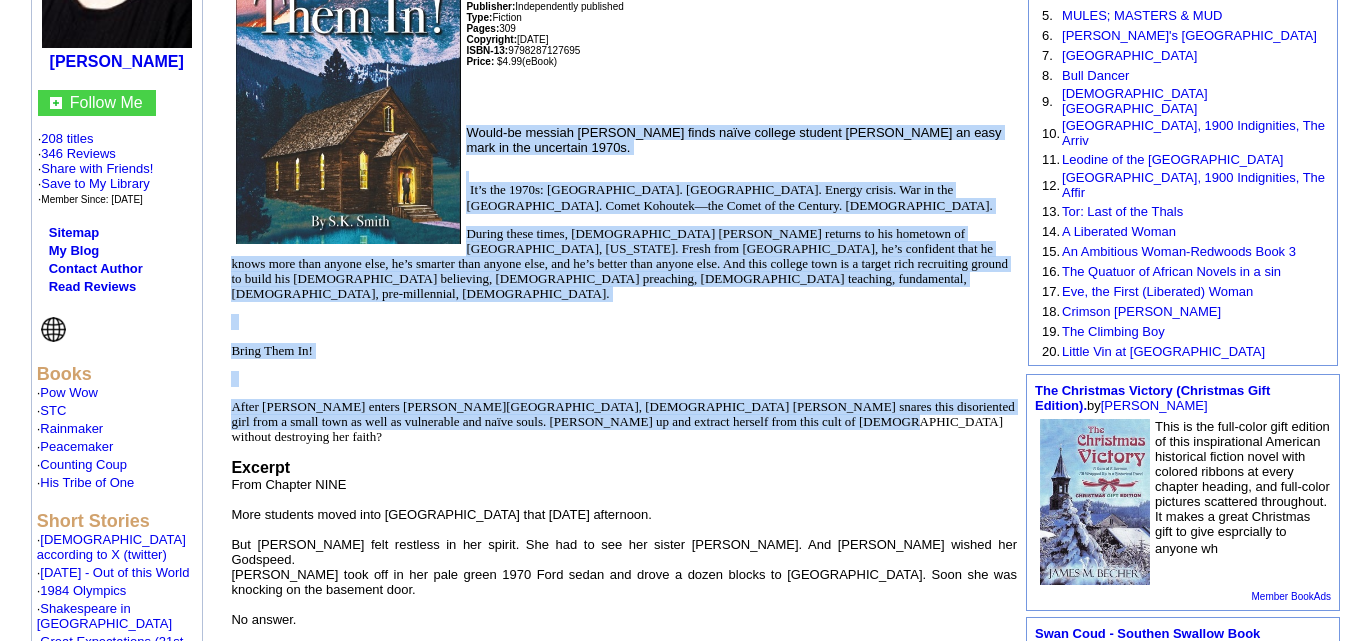 scroll, scrollTop: 300, scrollLeft: 0, axis: vertical 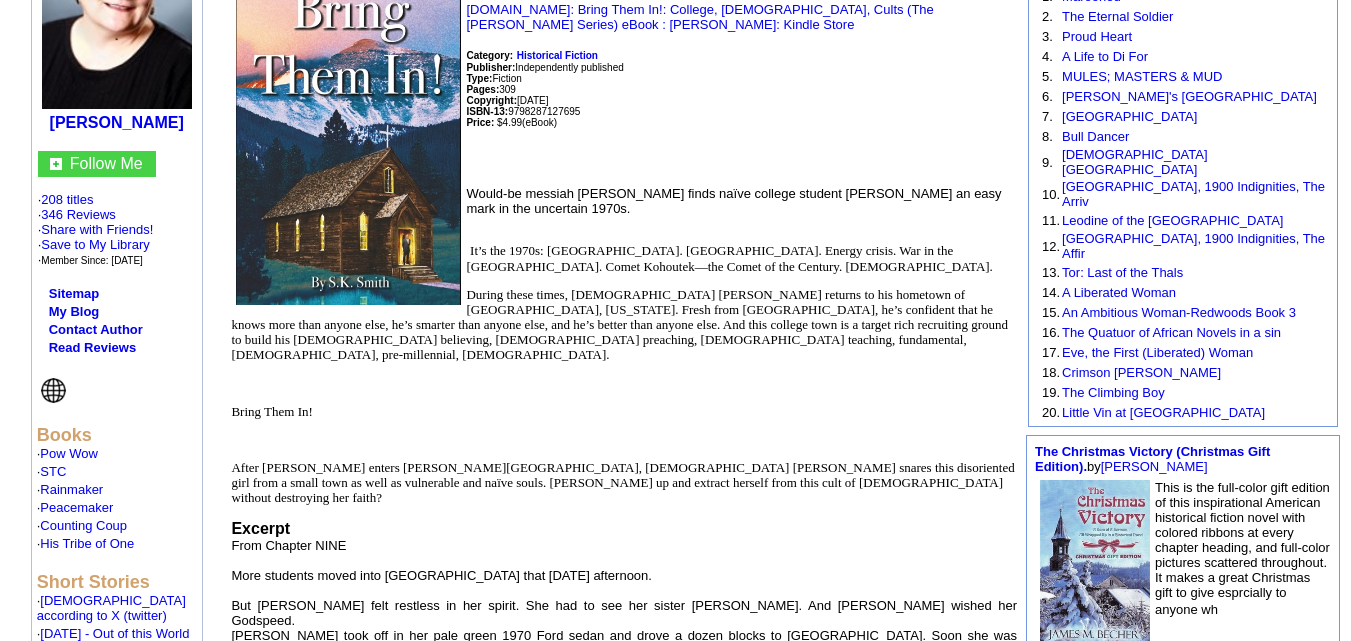 click on "Excerpt
From Chapter NINE
More students moved into Snowy Mountain Hall that Sunday afternoon.
But Sandy felt restless in her spirit. She had to see her sister Sally. And Dotty wished her Godspeed.
Sandy took off in her pale green 1970 Ford sedan and drove a dozen blocks to Olive Street. Soon she was knocking on the basement door.
No answer.
She heard a stir inside and saw the curtains move. Someone was home. Sandy double checked the letter. She had the right address.
“Sally?” asked a male voice from above.
Sandy twitched.
For a second, she thought it was God talking to her. She looked up and saw a young man at the top of the stairs.
“Didn’t mean to scare you,” he said.
The kid had a kind face. He was tall, blond, and cute.
“Sally is my sister.” Sandy felt assured that she was at the right address.
“I didn’t know Sally had a sister.” The boy returned a pleasant smile." at bounding box center [624, 1616] 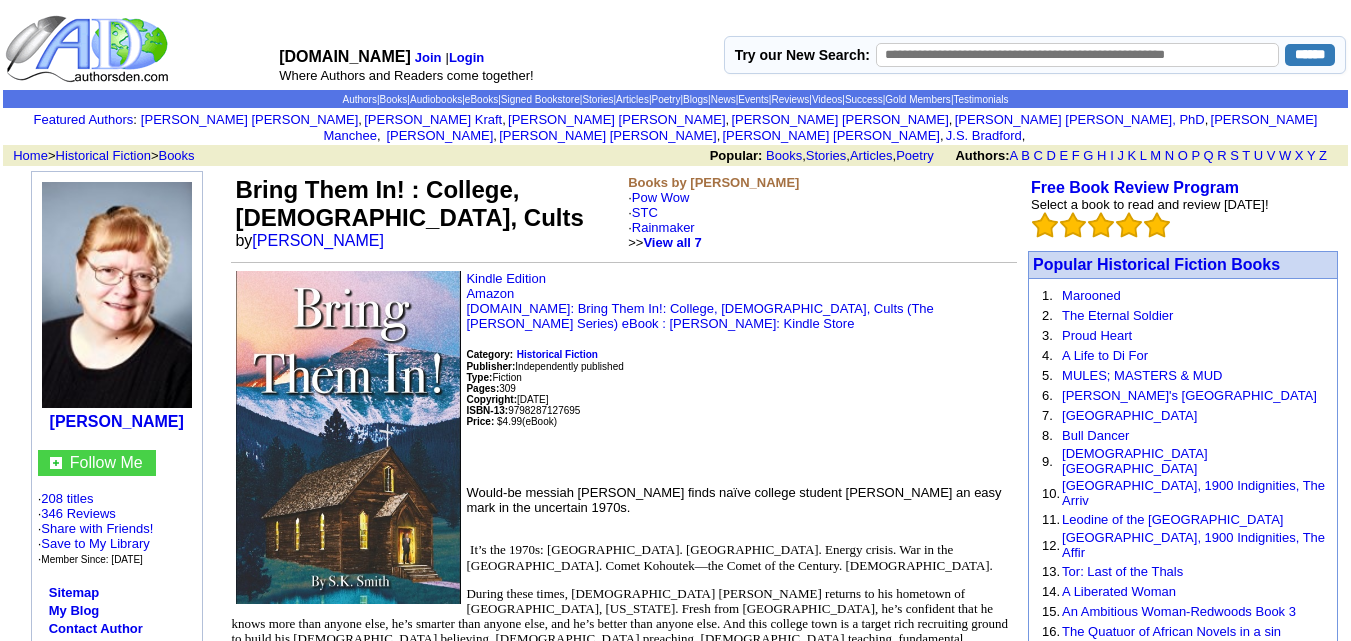 scroll, scrollTop: 0, scrollLeft: 0, axis: both 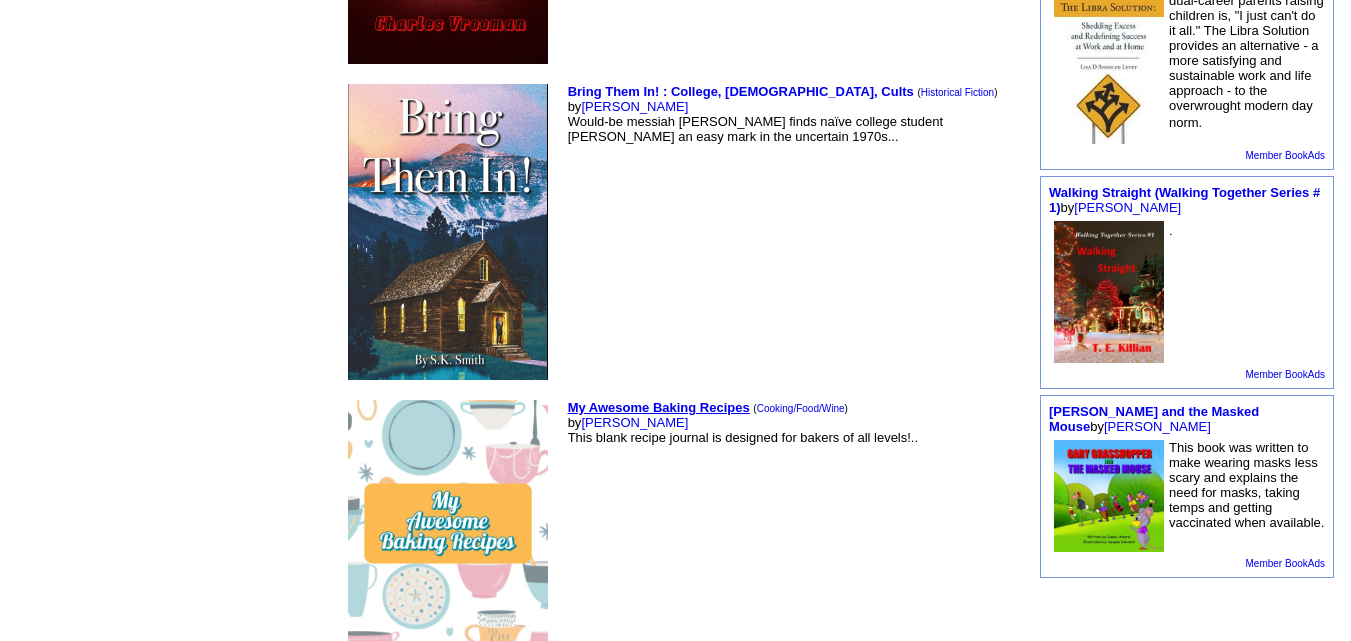 click on "My Awesome Baking Recipes" at bounding box center (659, 407) 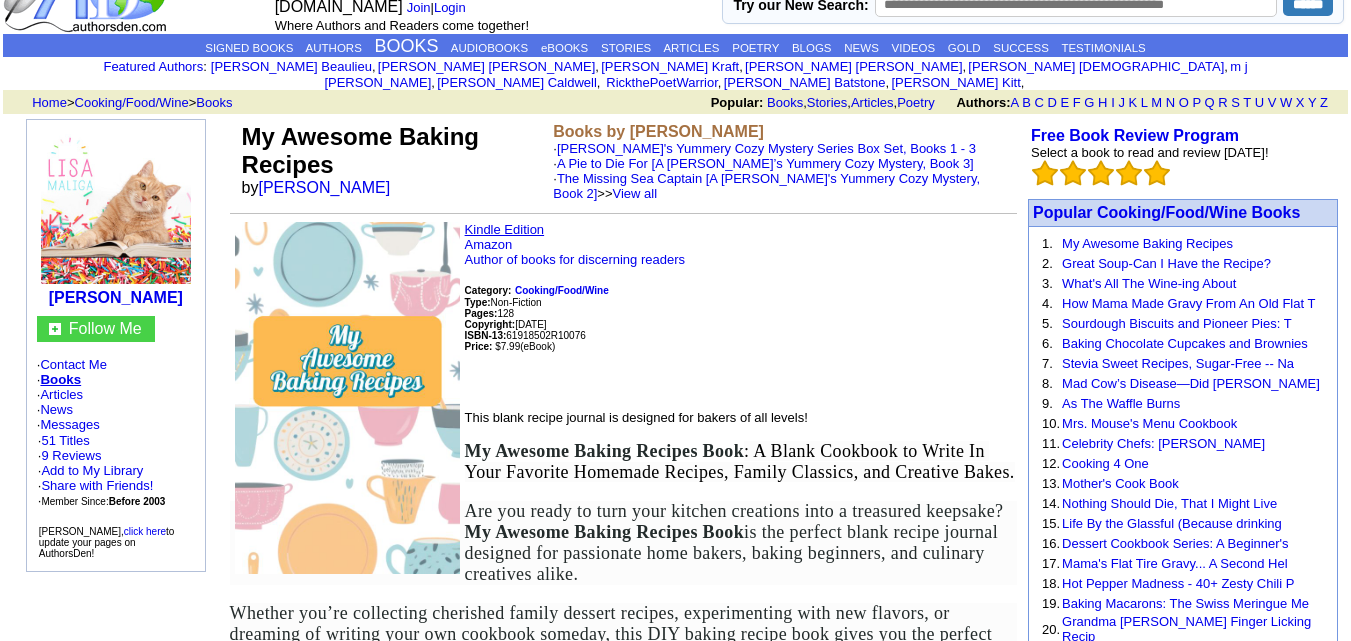 scroll, scrollTop: 0, scrollLeft: 0, axis: both 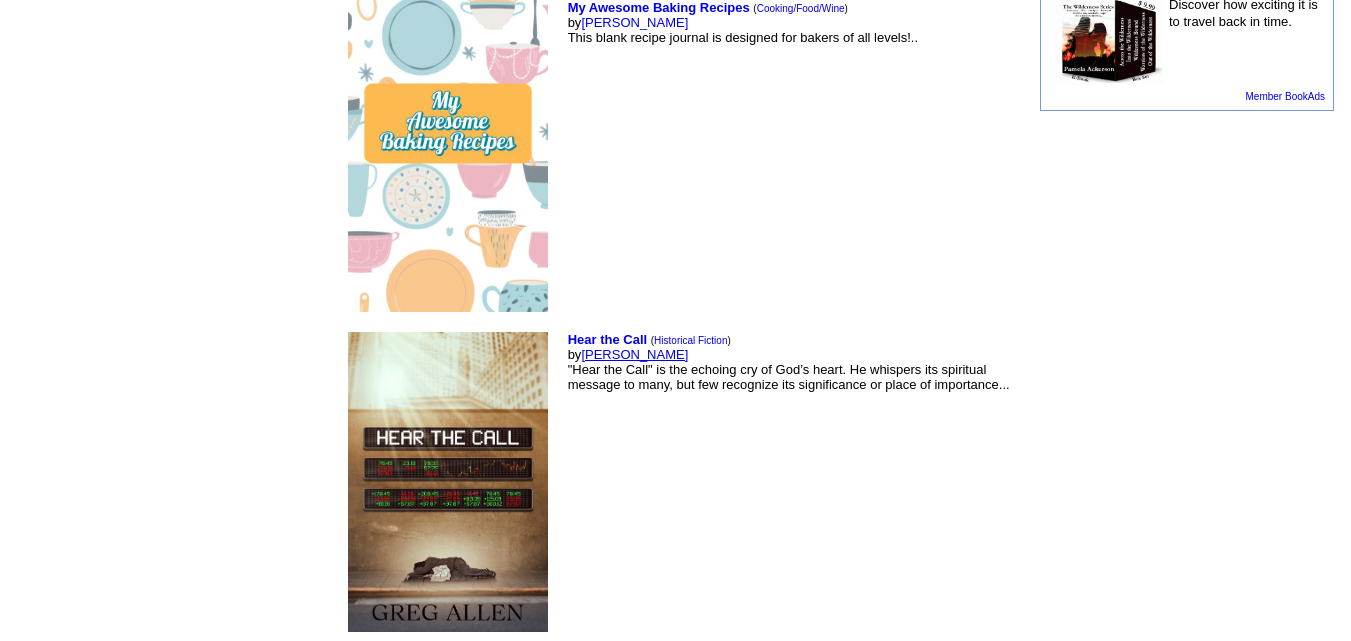 click on "[PERSON_NAME]" at bounding box center [634, 354] 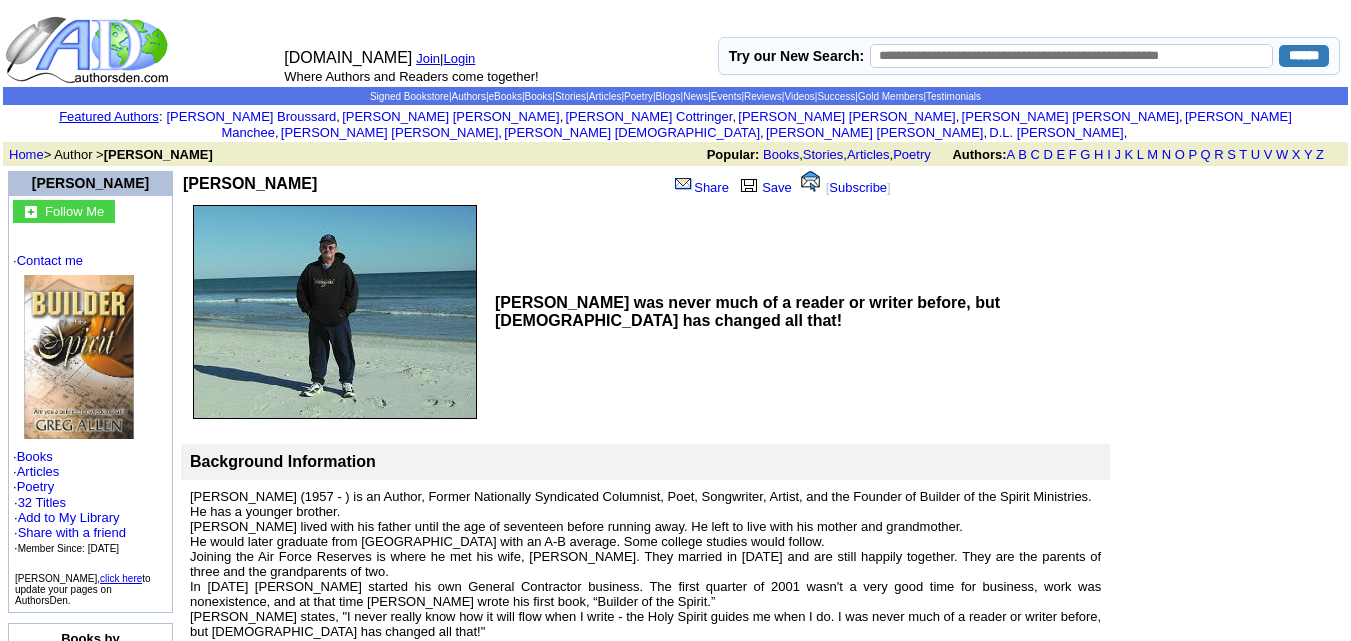scroll, scrollTop: 0, scrollLeft: 0, axis: both 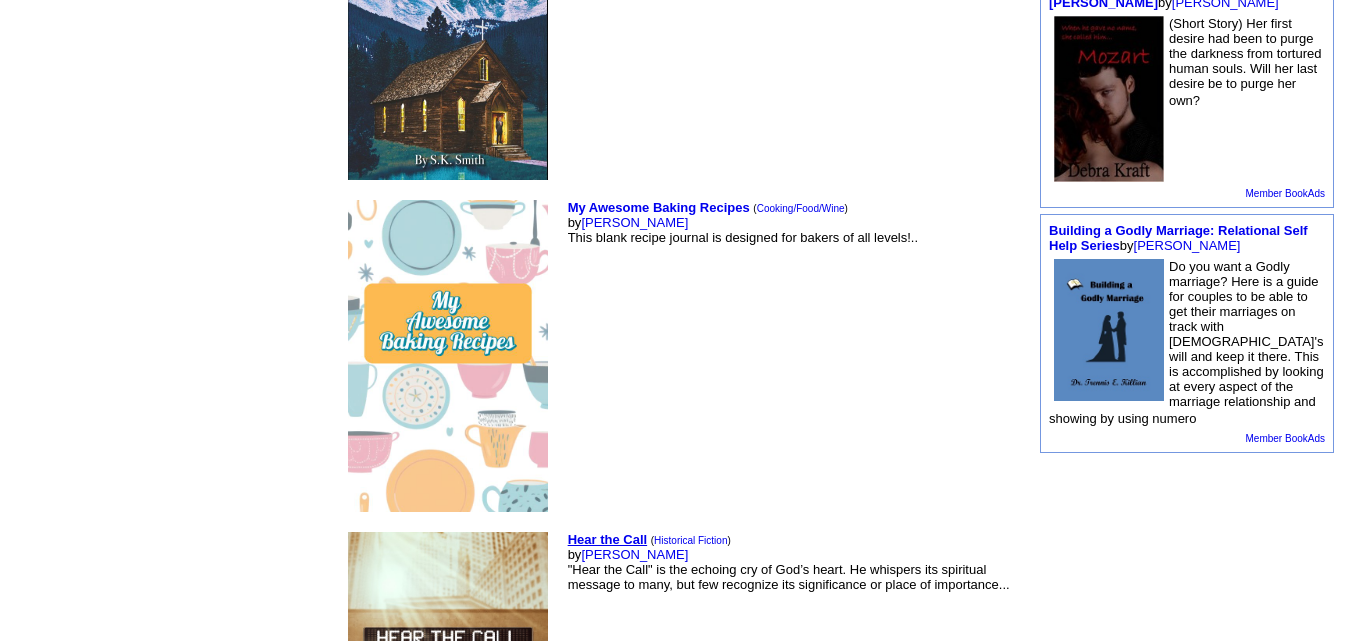 click on "Hear the Call" at bounding box center (607, 539) 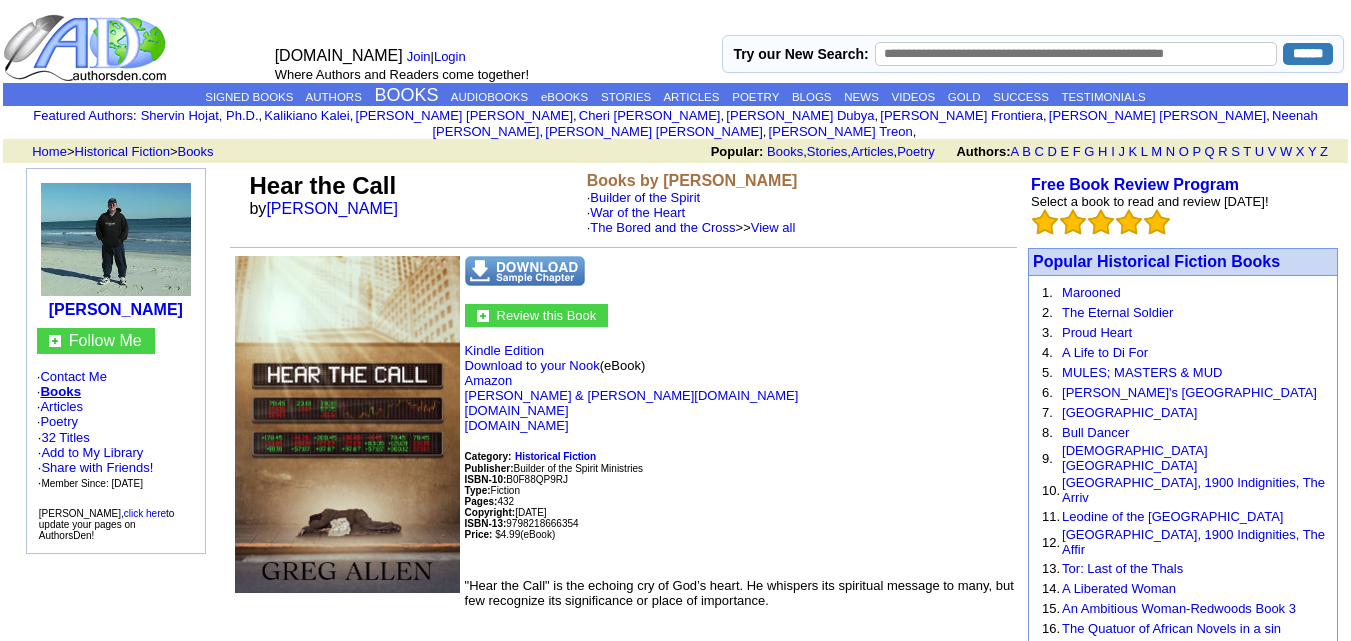 scroll, scrollTop: 0, scrollLeft: 0, axis: both 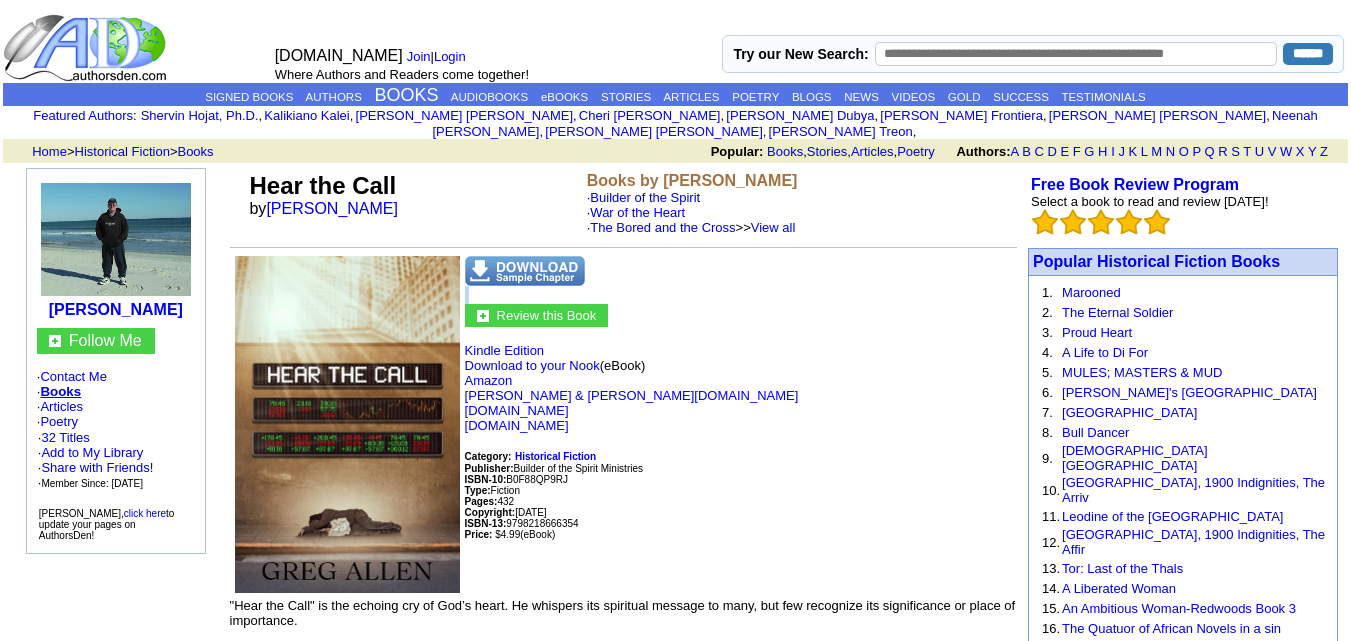 click on "Review this Book" at bounding box center (623, 291) 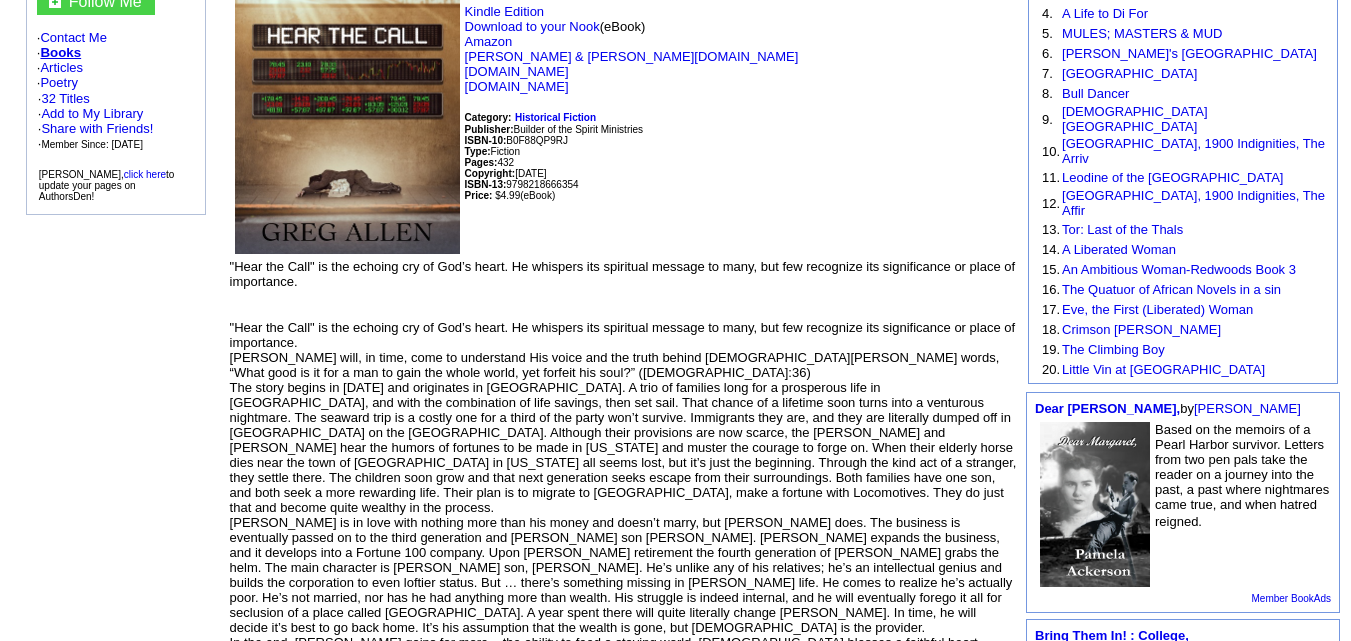 scroll, scrollTop: 400, scrollLeft: 0, axis: vertical 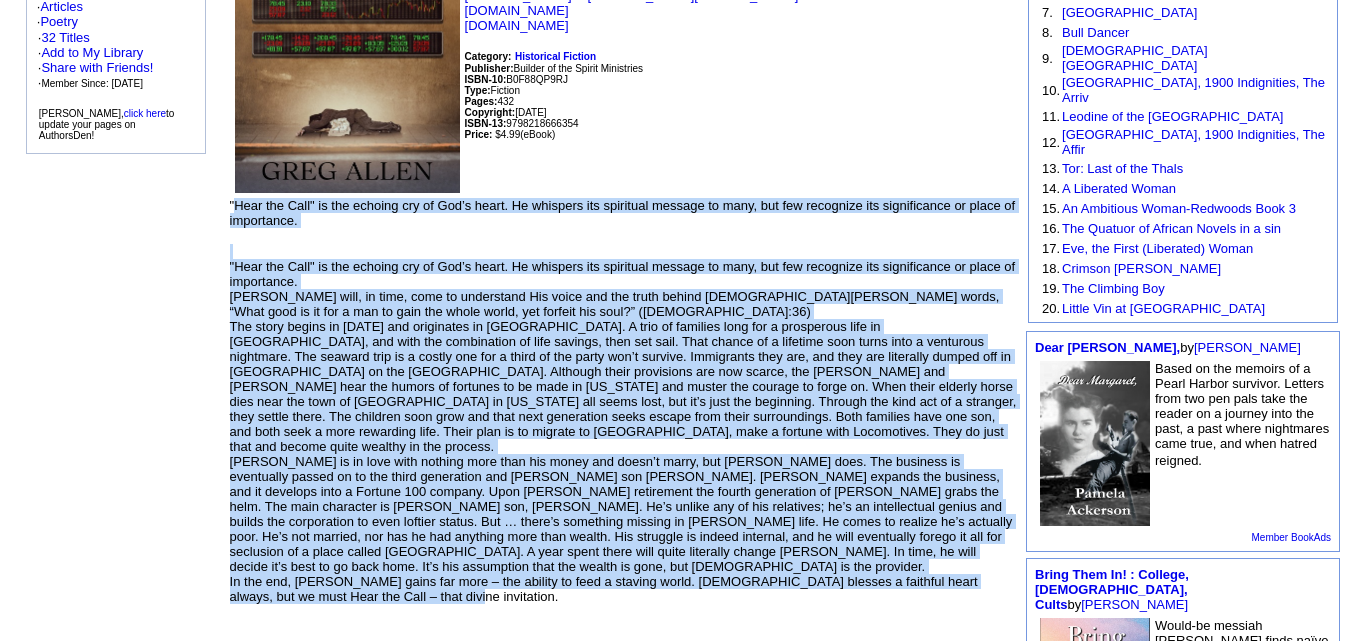 drag, startPoint x: 234, startPoint y: 187, endPoint x: 691, endPoint y: 549, distance: 583.0034 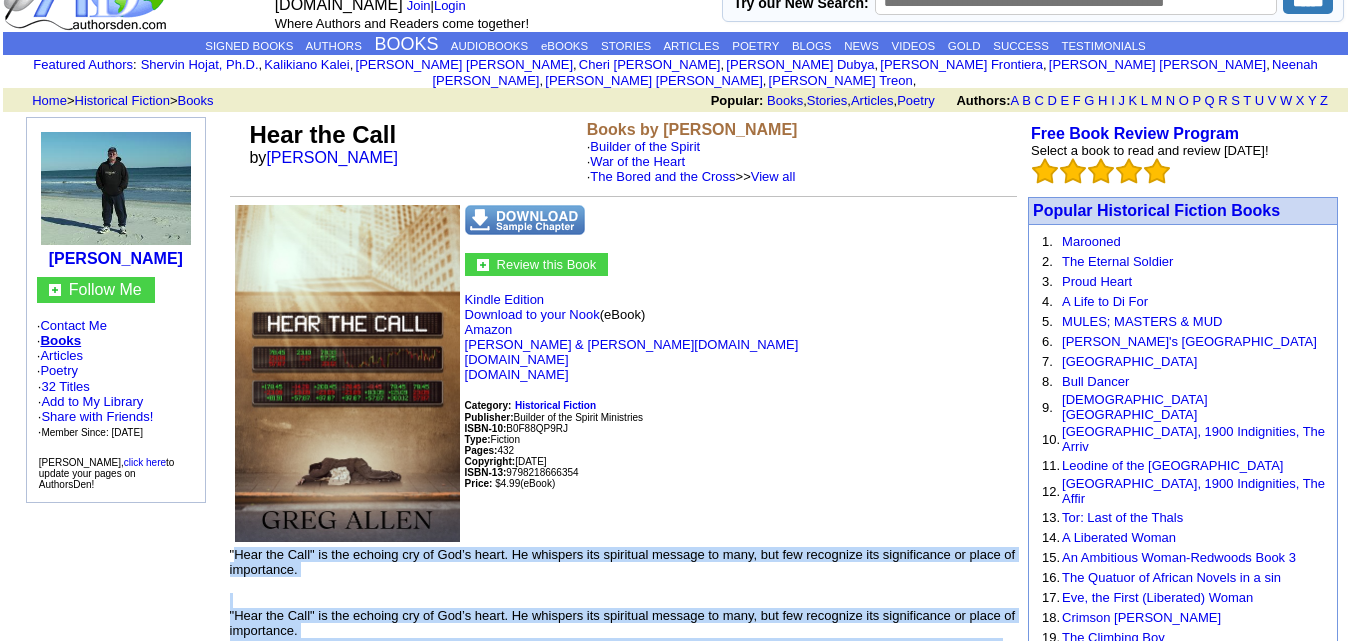 scroll, scrollTop: 0, scrollLeft: 0, axis: both 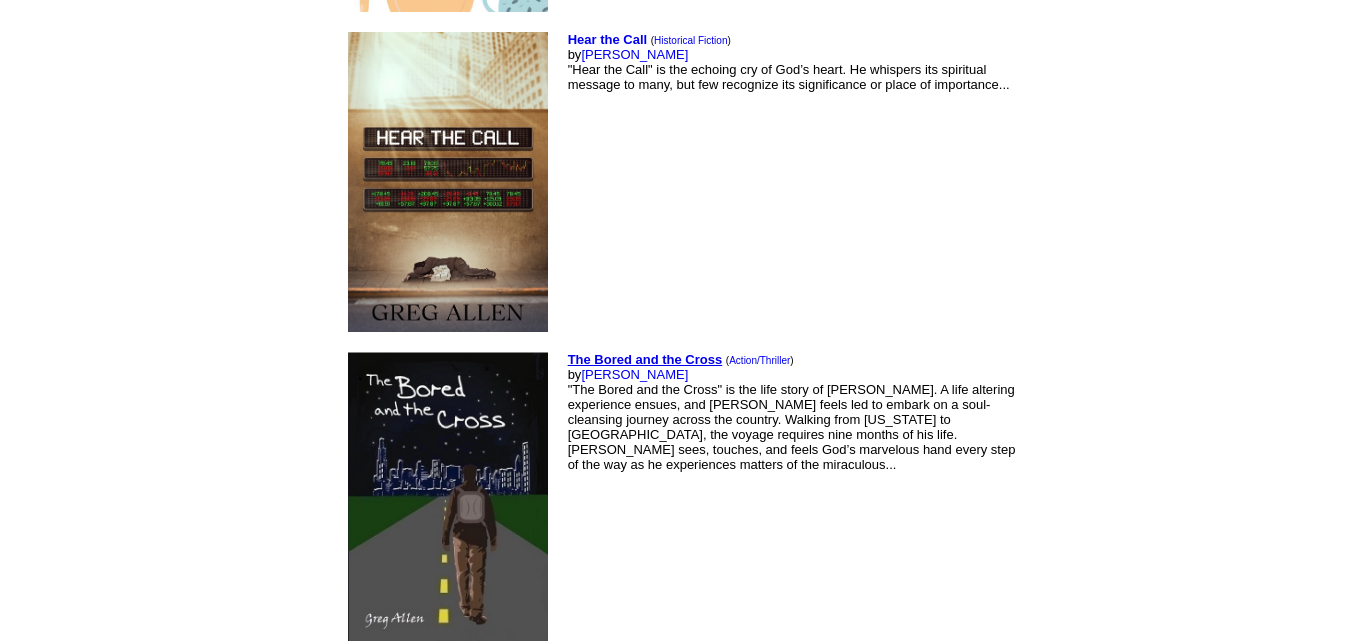 click on "The Bored and the Cross" at bounding box center [645, 359] 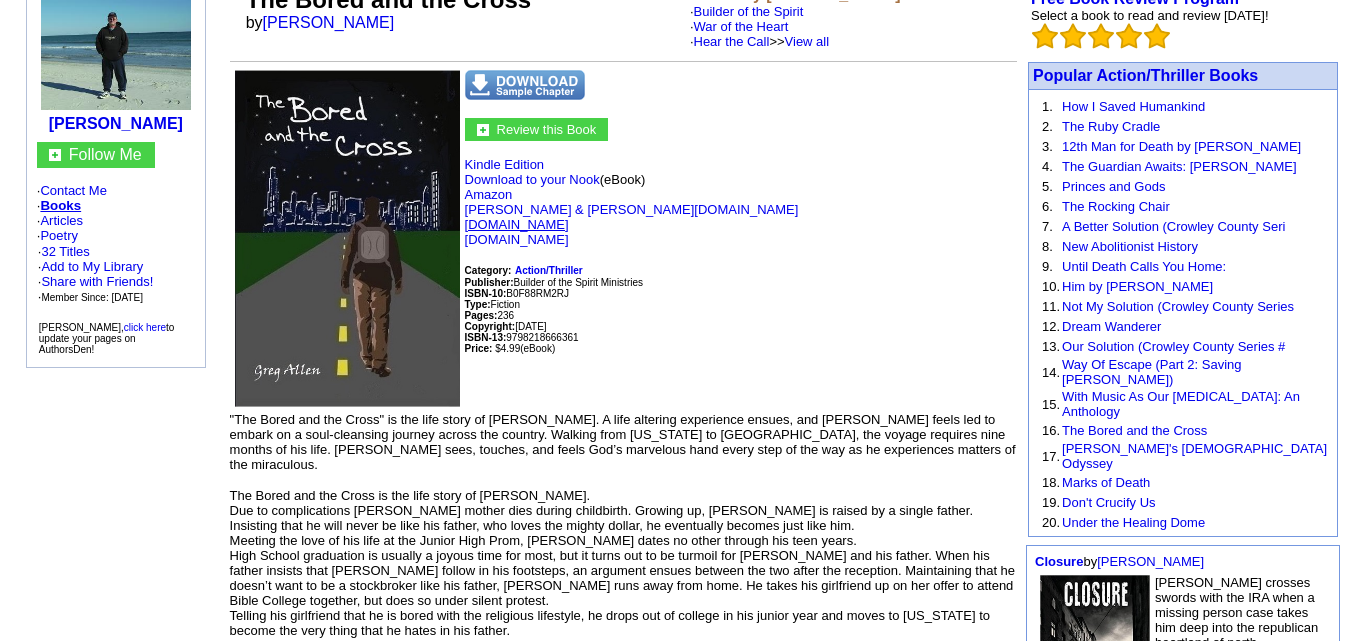 scroll, scrollTop: 100, scrollLeft: 0, axis: vertical 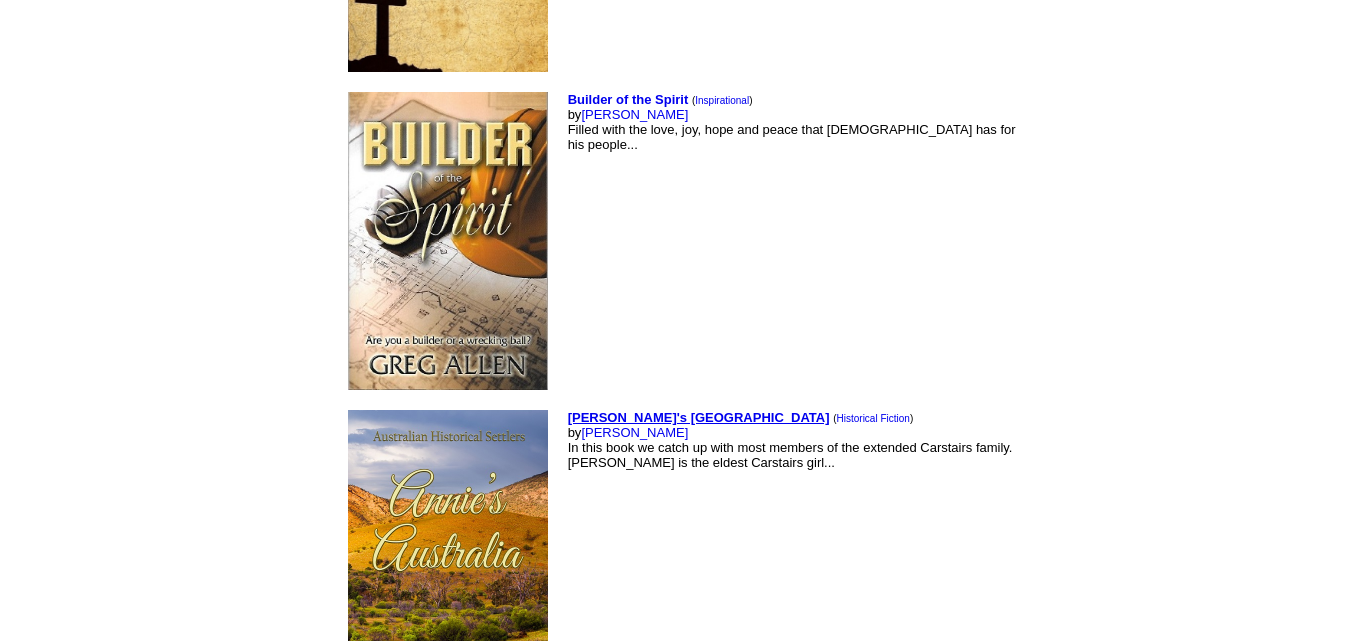 click on "[PERSON_NAME]'s [GEOGRAPHIC_DATA]" at bounding box center [699, 417] 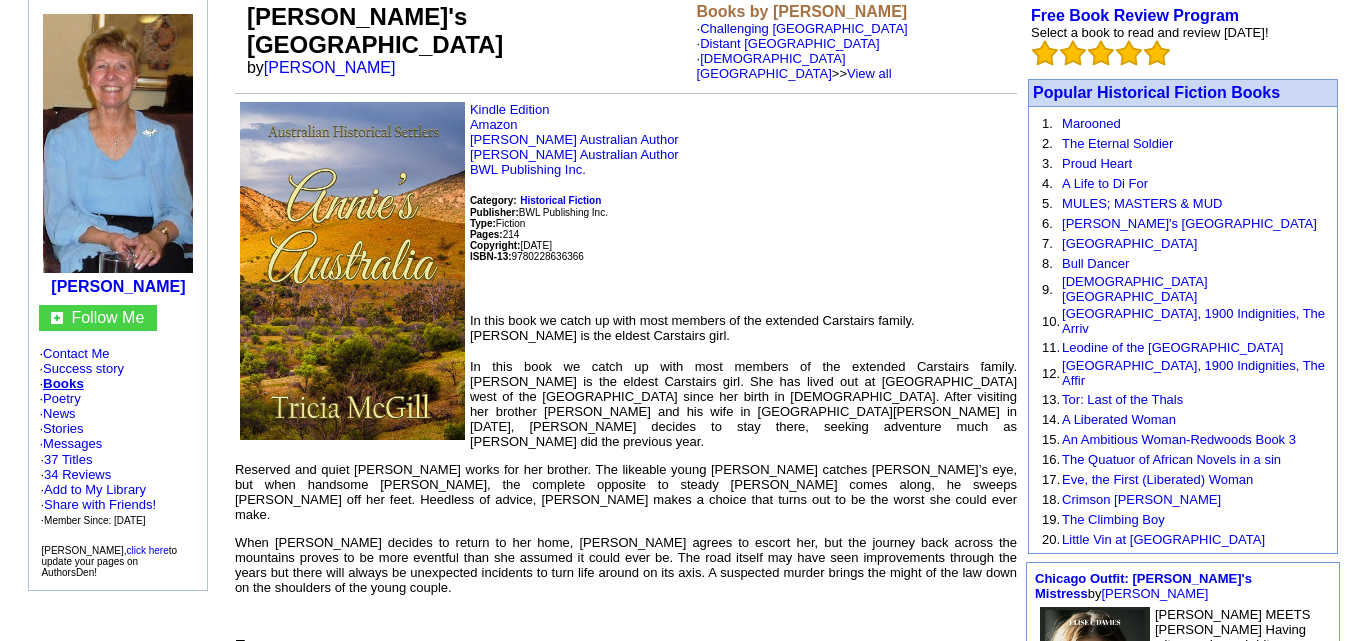 scroll, scrollTop: 200, scrollLeft: 0, axis: vertical 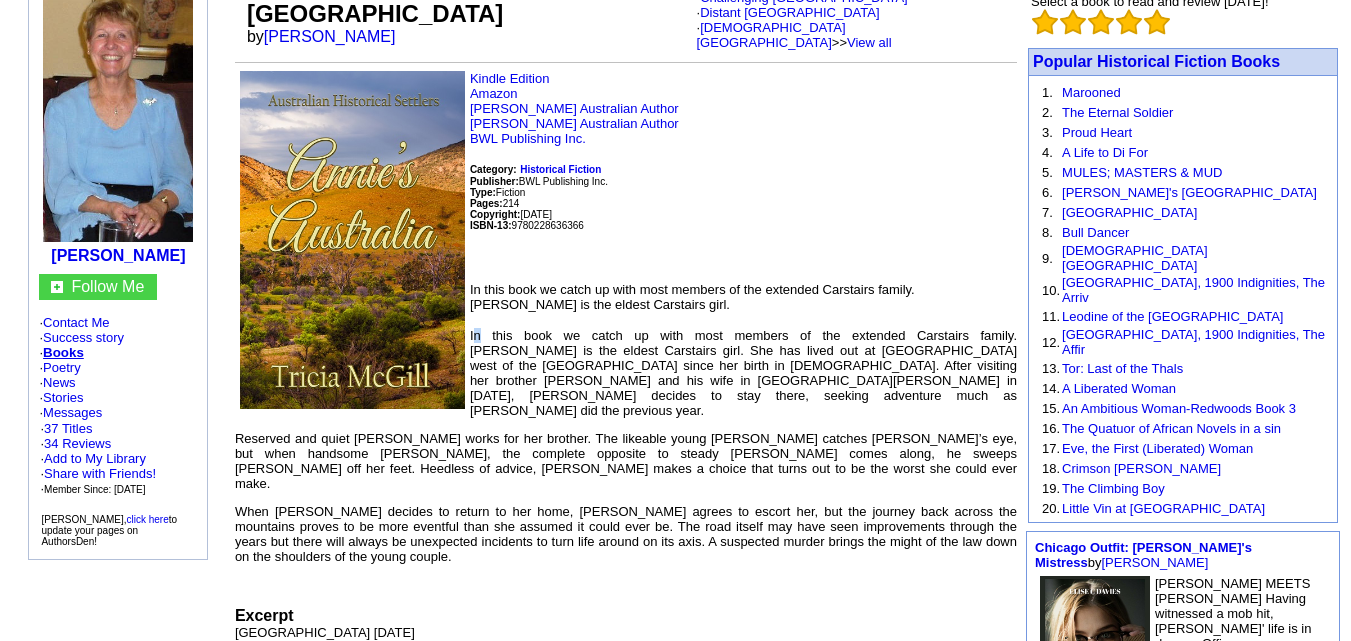 click on "Kindle Edition Amazon Tricia McGill Australian Author Tricia McGill Australian Author BWL Publishing Inc.
Category:
Historical Fiction
Publisher:  BWL Publishing Inc.
Type:  Fiction
Pages:  214
Copyright:  June 8,2025
ISBN-13:  9780228636366
In this book we catch up with most members of the extended Carstairs family. Annie is the eldest Carstairs girl.
In this book we catch up with most members of the extended Carstairs family. Annie is the eldest Carstairs girl. She has lived out at Bathurst west of the Blue Mountains since her birth in 1824. After visiting her brother Tim and his wife in Port Phillip in 1843, Annie decides to stay there, seeking adventure much as Tim did the previous year.
Excerpt
Melbourne January 1843
Tim shrugged. “Yes, I am sure Jo did, but what suits one does not always suit another.”" at bounding box center (626, 1255) 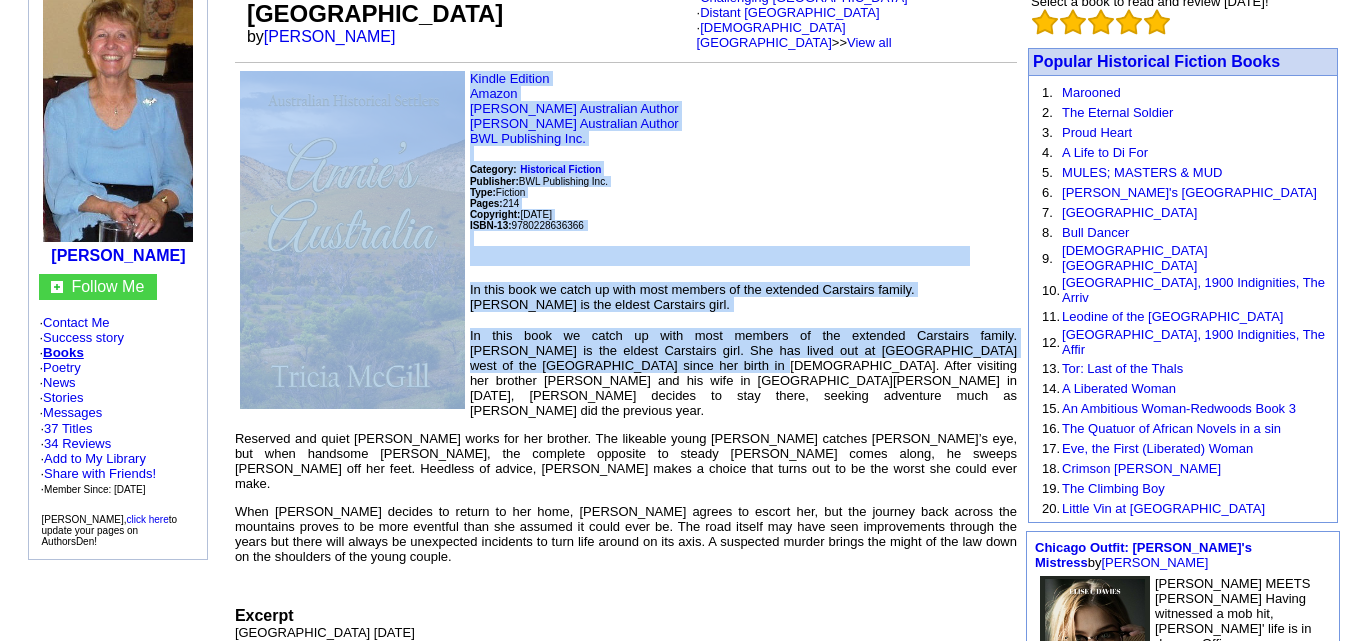 drag, startPoint x: 466, startPoint y: 292, endPoint x: 496, endPoint y: 317, distance: 39.051247 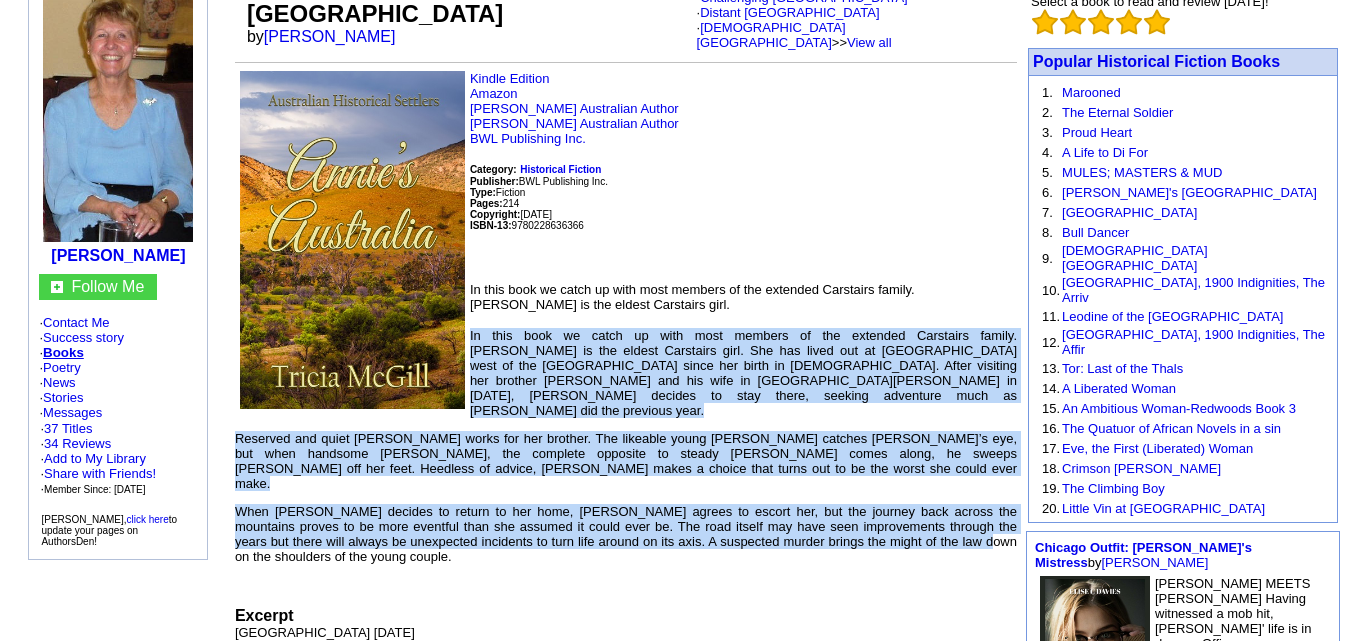 drag, startPoint x: 470, startPoint y: 306, endPoint x: 708, endPoint y: 470, distance: 289.03287 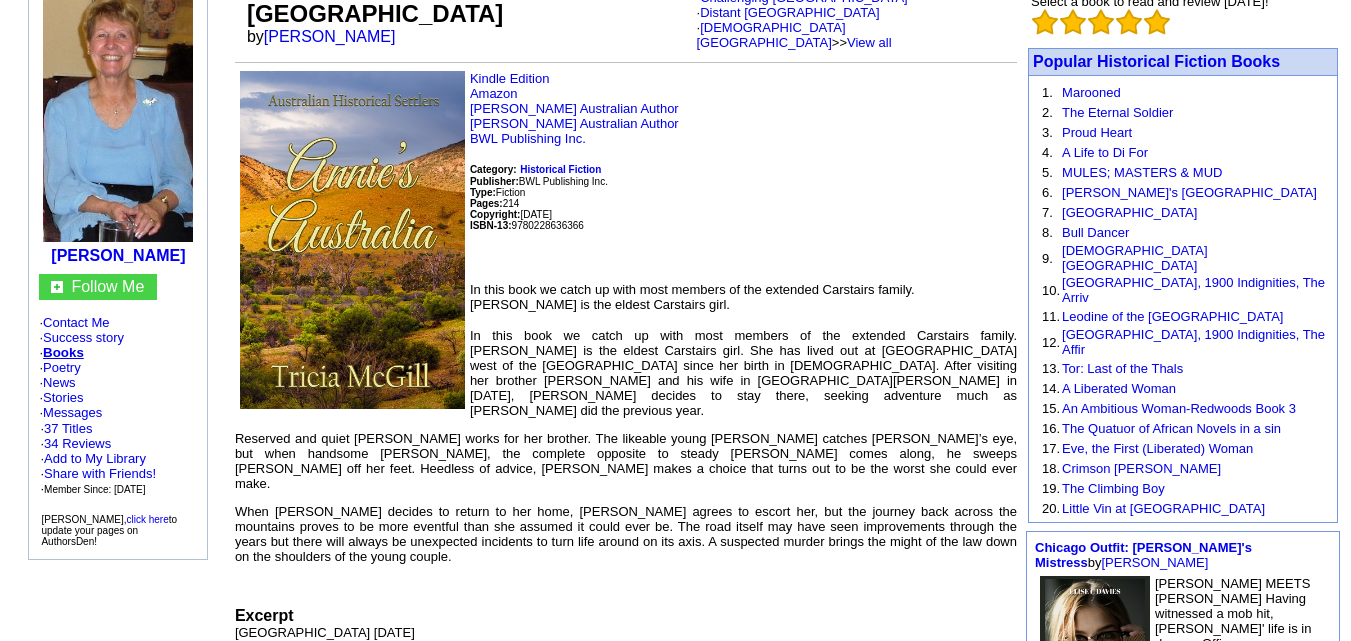 click on "When Annie decides to return to her home, Jacob agrees to escort her, but the journey back across the mountains proves to be more eventful than she assumed it could ever be. The road itself may have seen improvements through the years but there will always be unexpected incidents to turn life around on its axis. A suspected murder brings the might of the law down on the shoulders of the young couple." at bounding box center [626, 534] 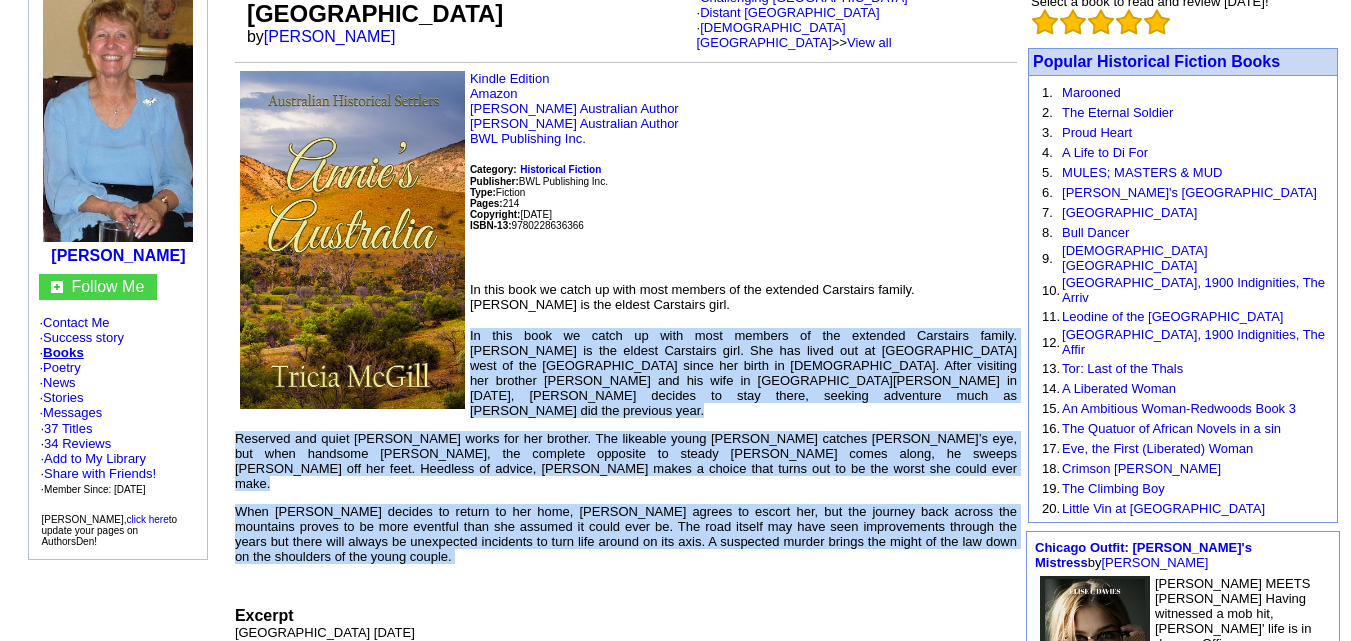 drag, startPoint x: 842, startPoint y: 473, endPoint x: 631, endPoint y: 271, distance: 292.10443 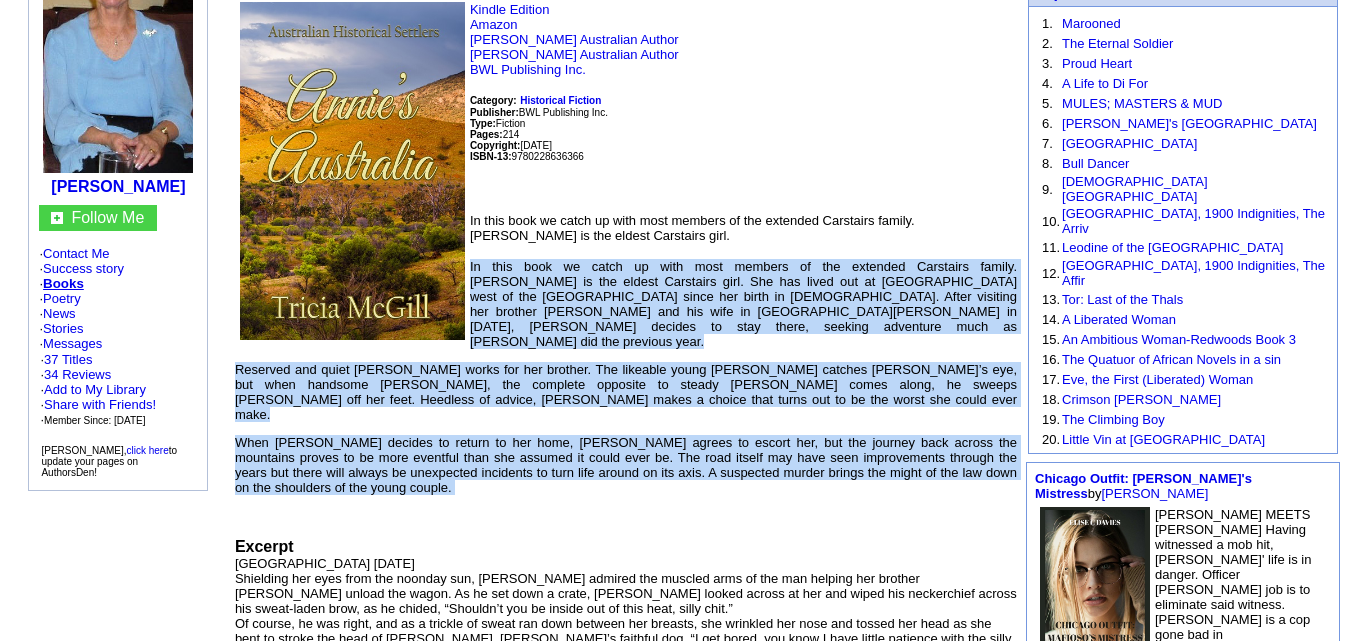 scroll, scrollTop: 300, scrollLeft: 0, axis: vertical 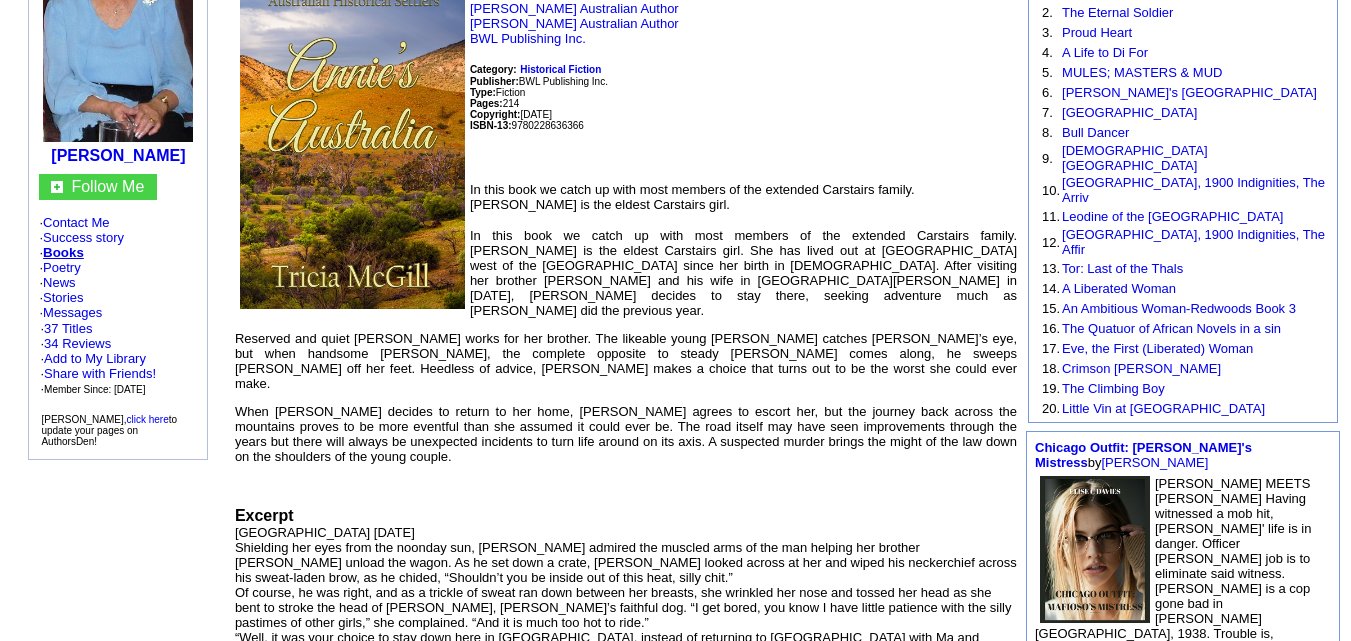 click on "Kindle Edition Amazon Tricia McGill Australian Author Tricia McGill Australian Author BWL Publishing Inc.
Category:
Historical Fiction
Publisher:  BWL Publishing Inc.
Type:  Fiction
Pages:  214
Copyright:  June 8,2025
ISBN-13:  9780228636366" at bounding box center (626, 68) 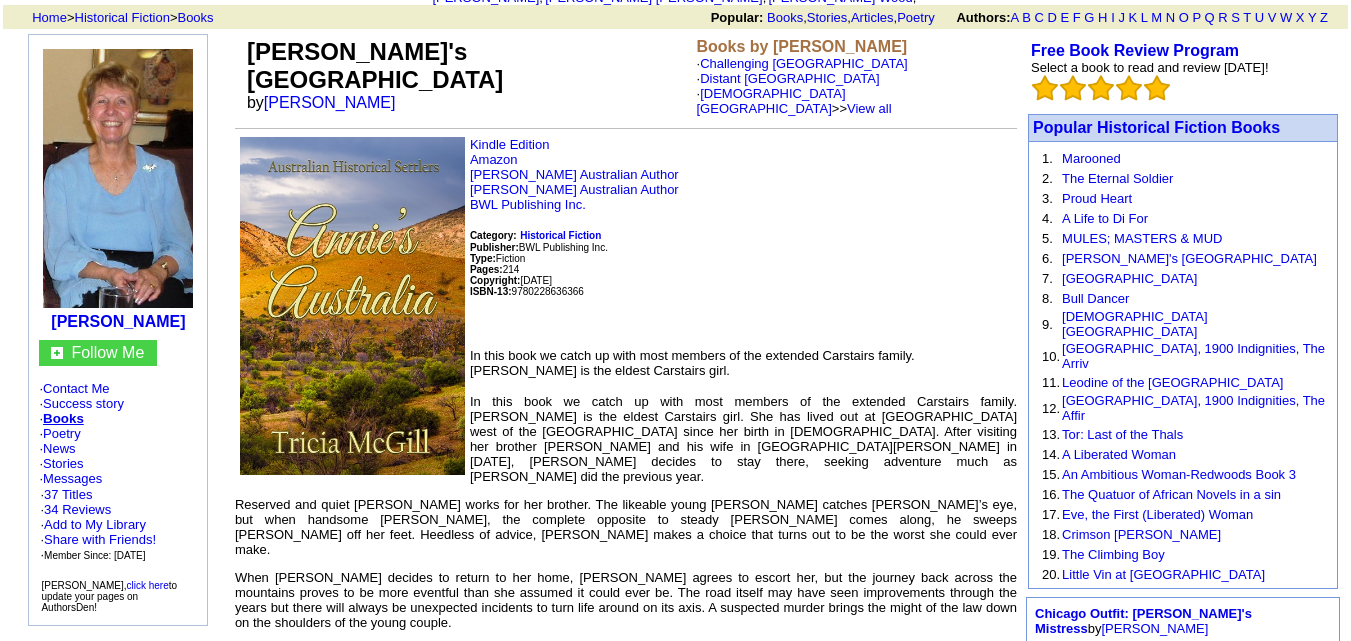 scroll, scrollTop: 100, scrollLeft: 0, axis: vertical 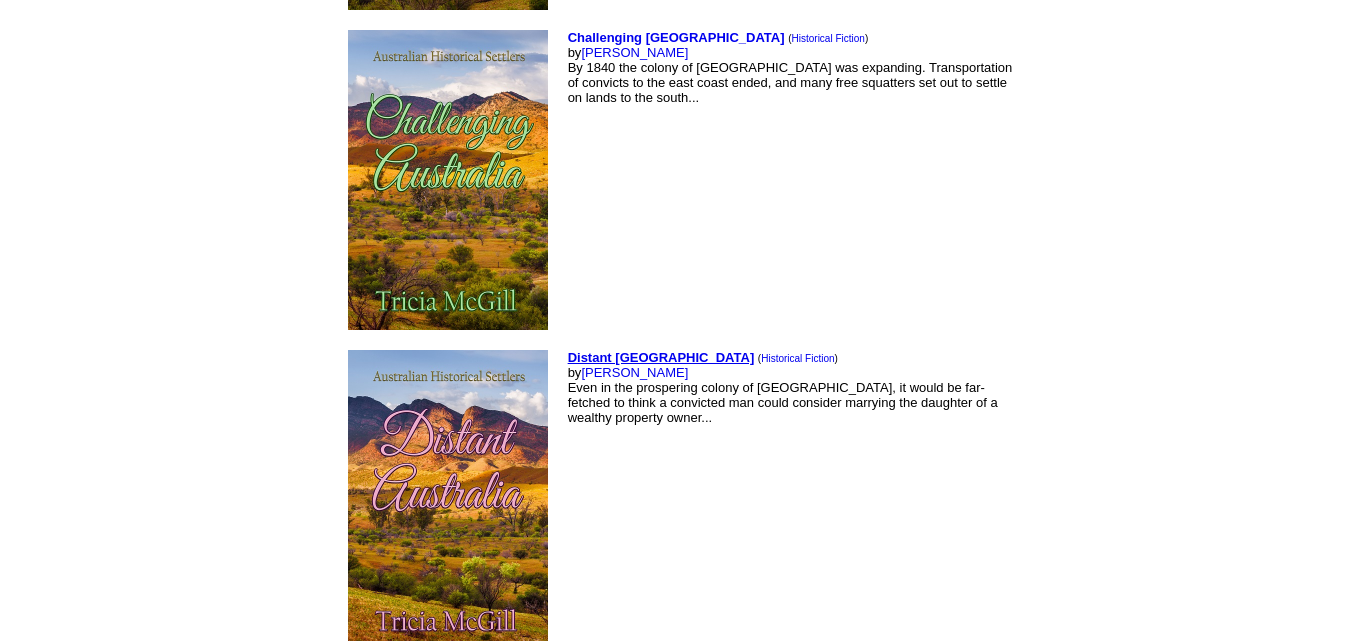 click on "Distant [GEOGRAPHIC_DATA]" at bounding box center (661, 357) 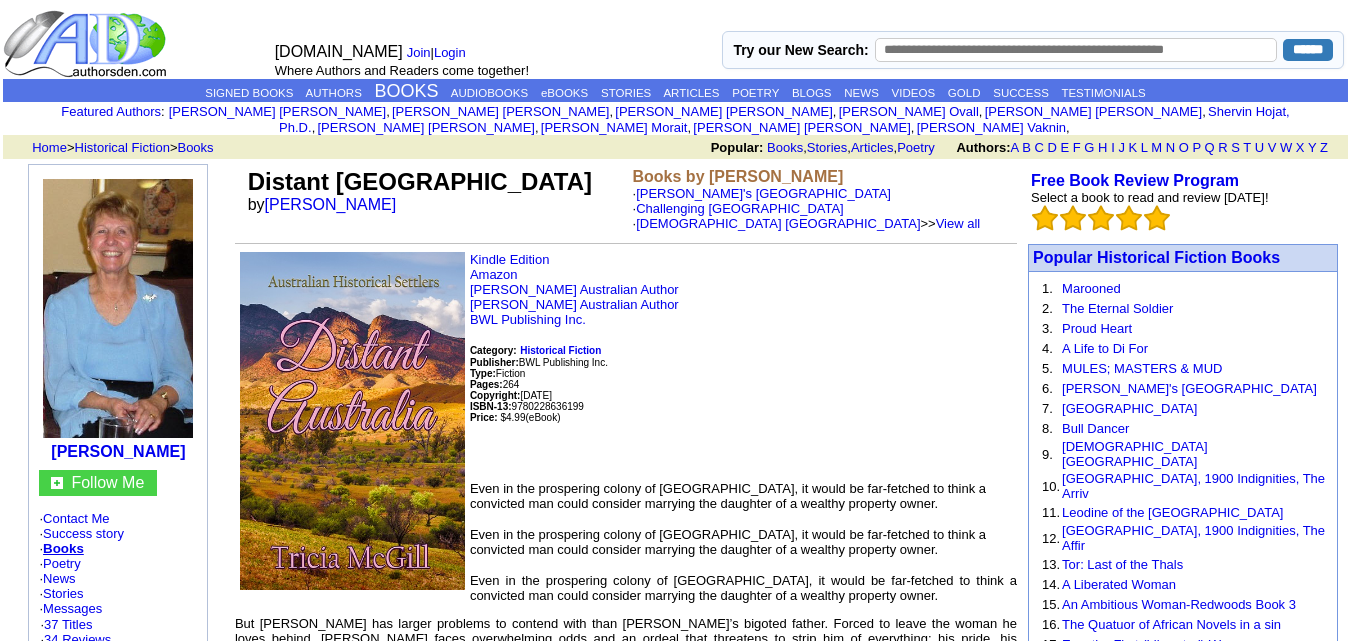 scroll, scrollTop: 0, scrollLeft: 0, axis: both 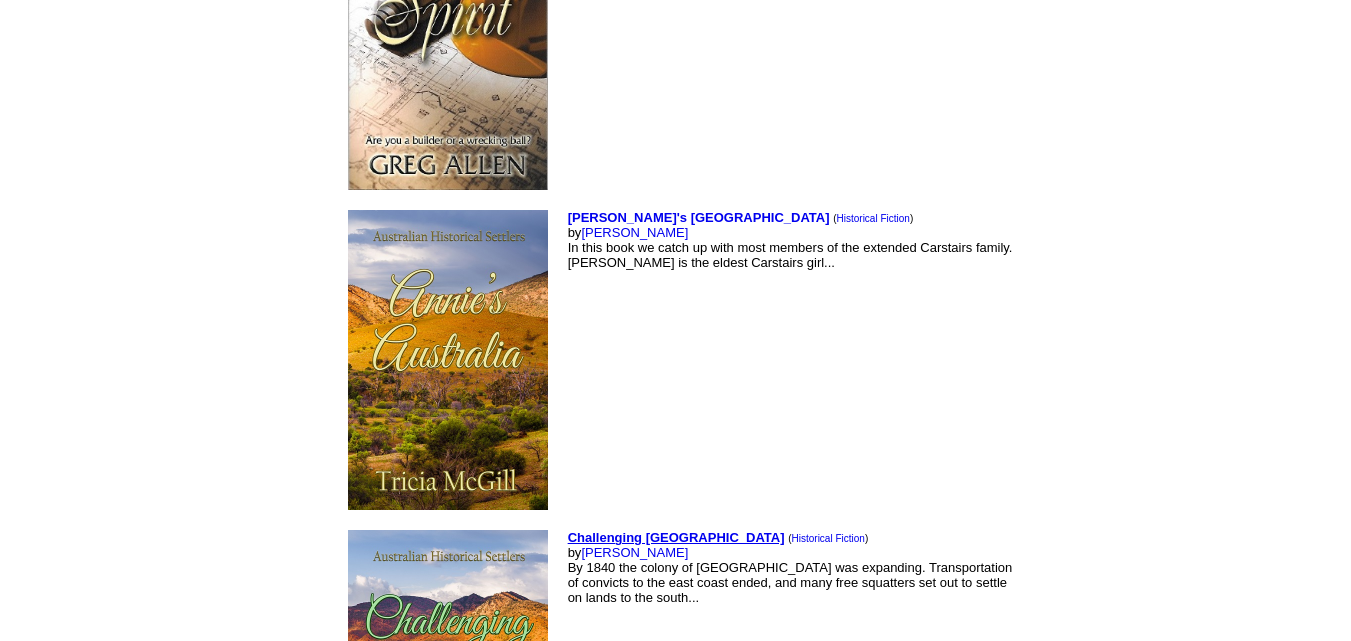 click on "Challenging [GEOGRAPHIC_DATA]" at bounding box center (676, 537) 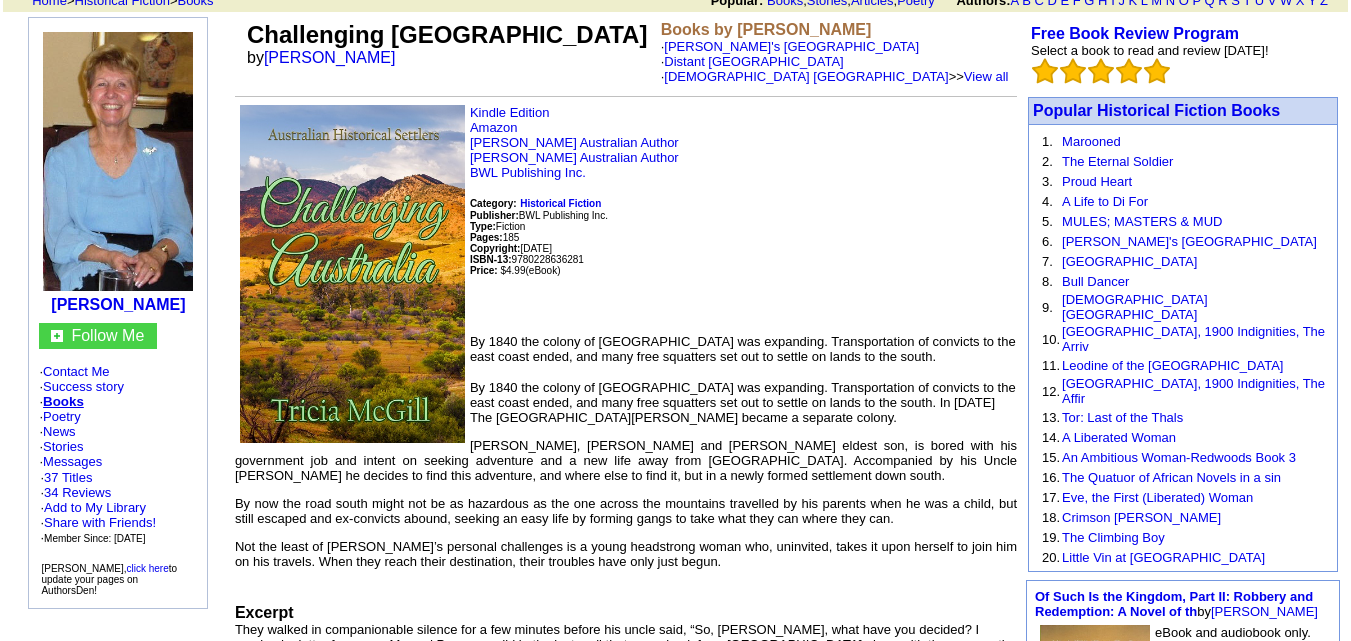 scroll, scrollTop: 200, scrollLeft: 0, axis: vertical 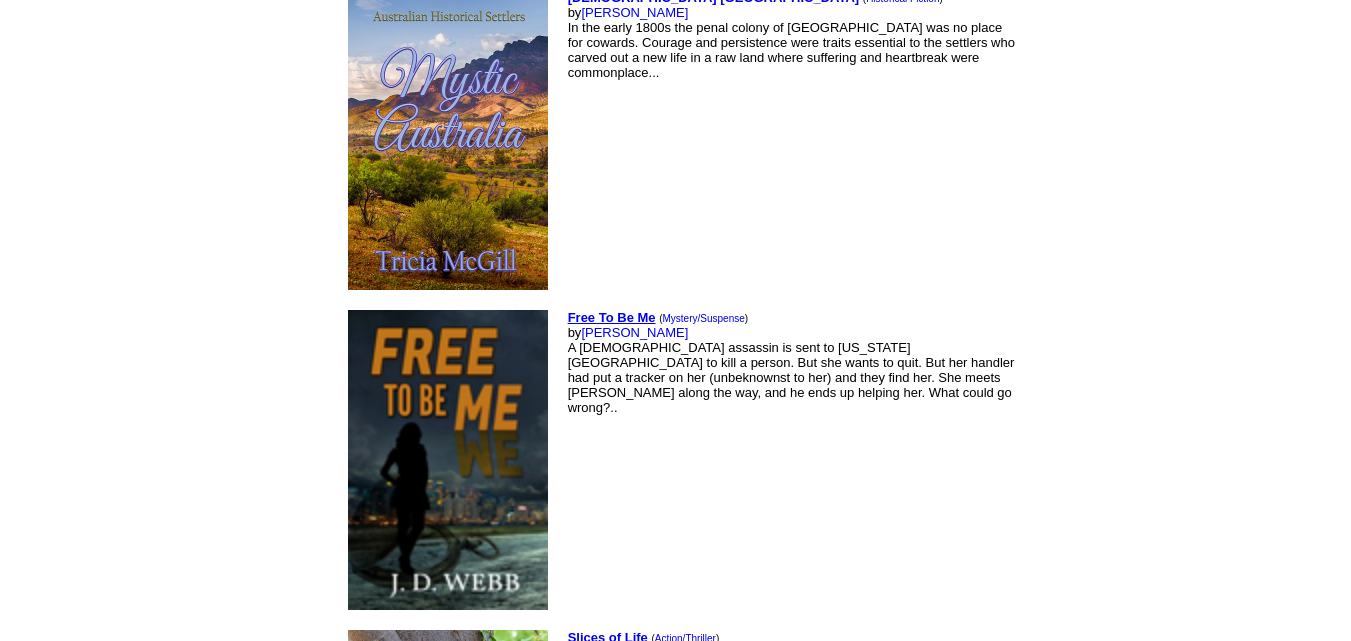 click on "Free To Be Me" at bounding box center (612, 317) 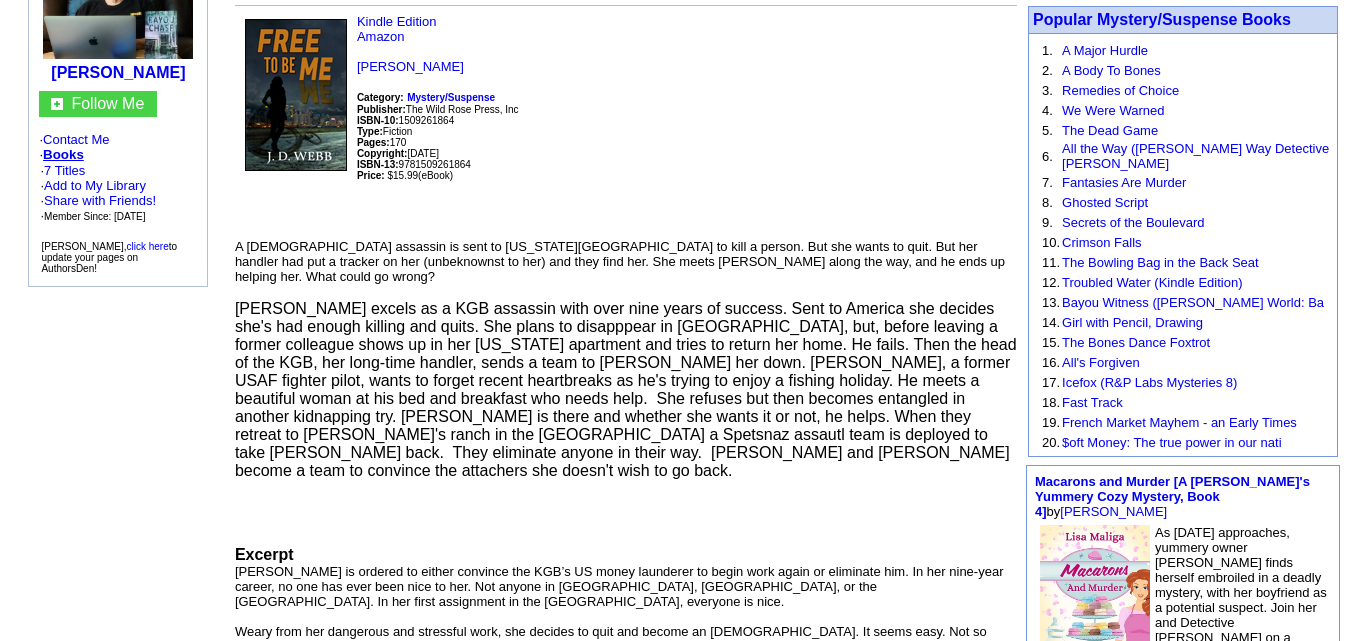 scroll, scrollTop: 200, scrollLeft: 0, axis: vertical 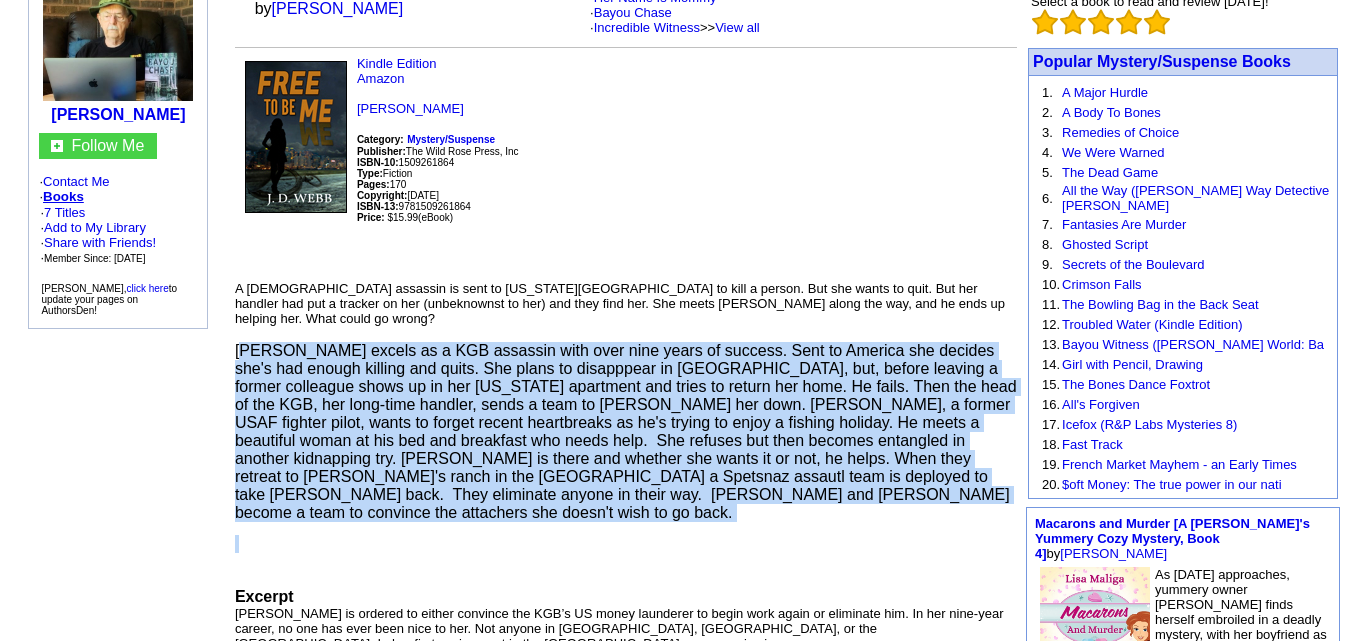 drag, startPoint x: 239, startPoint y: 318, endPoint x: 509, endPoint y: 497, distance: 323.94598 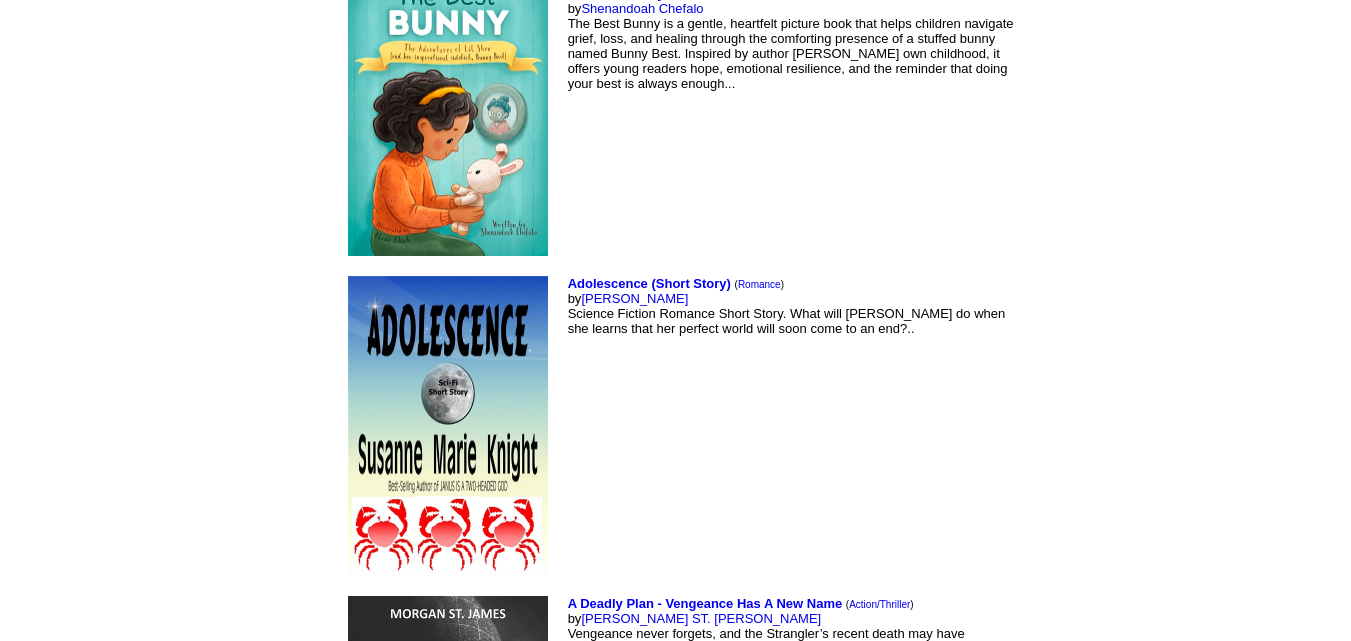 scroll, scrollTop: 7000, scrollLeft: 0, axis: vertical 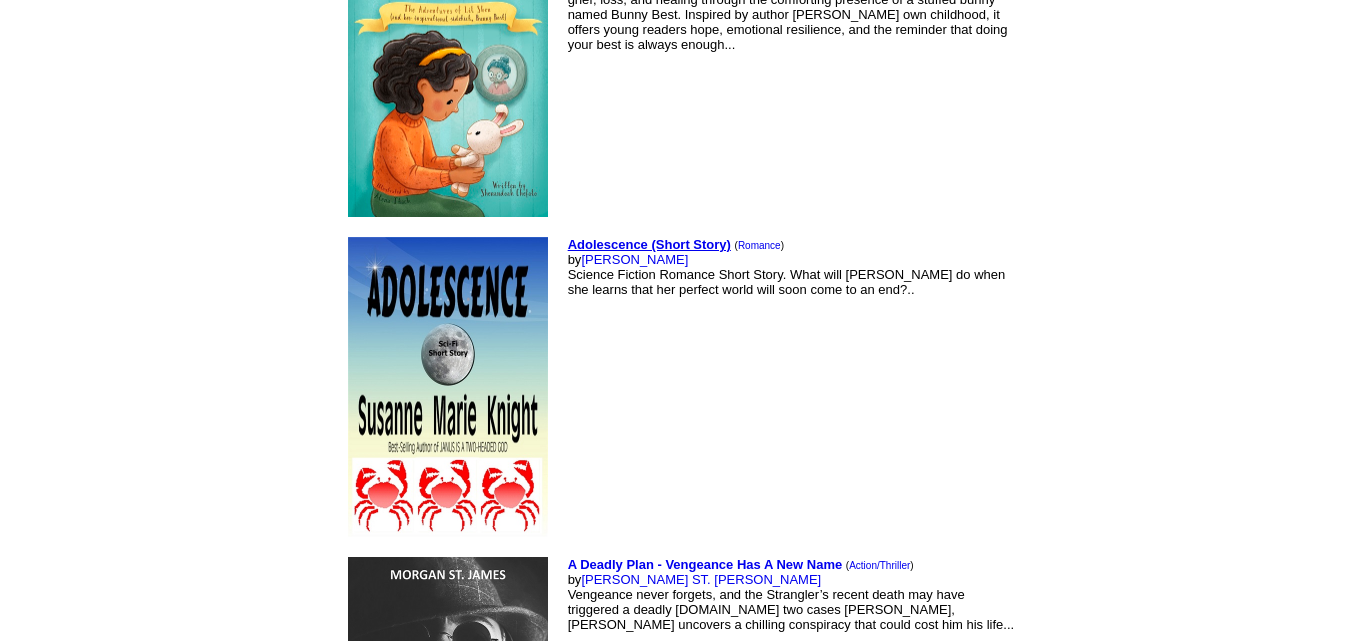 click on "Adolescence (Short Story)" at bounding box center (649, 244) 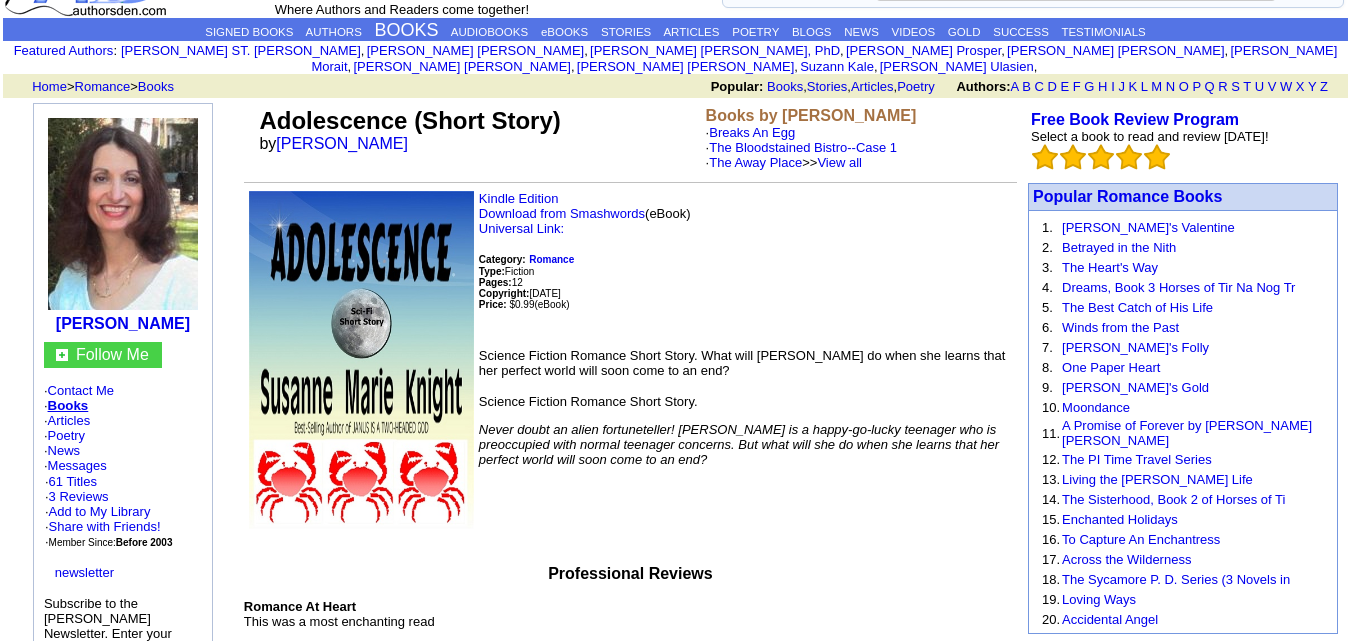 scroll, scrollTop: 100, scrollLeft: 0, axis: vertical 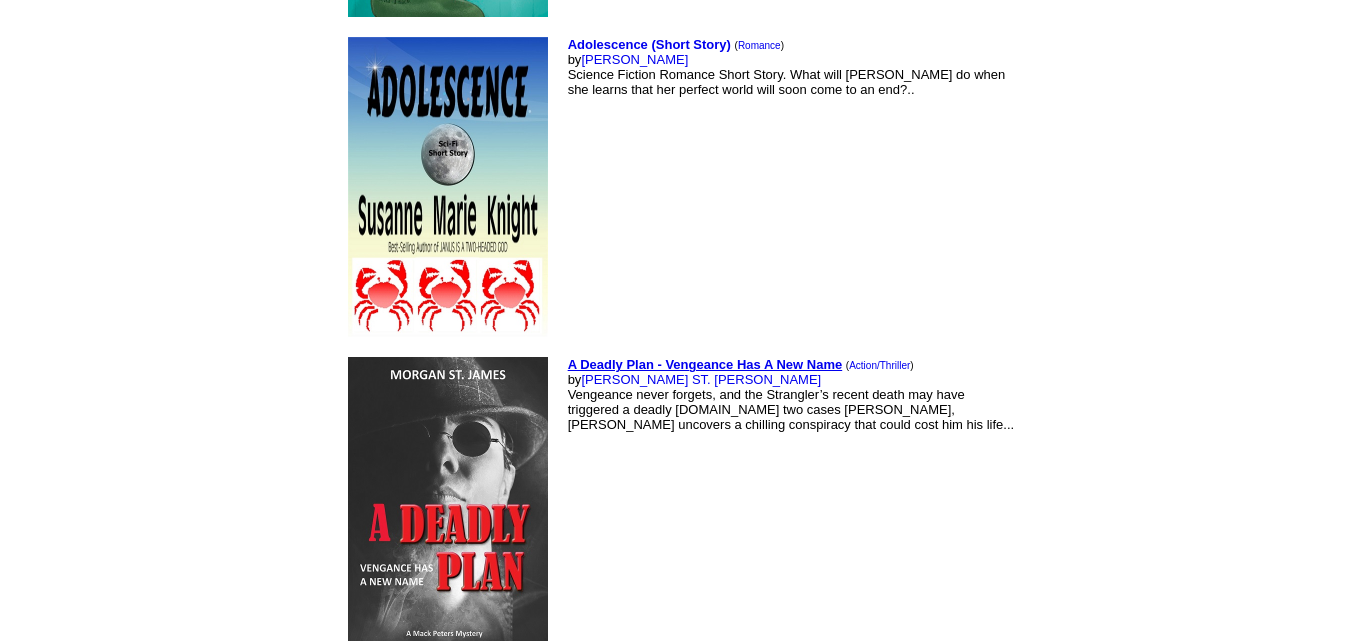 click on "A Deadly Plan - Vengeance Has A New Name" at bounding box center (705, 364) 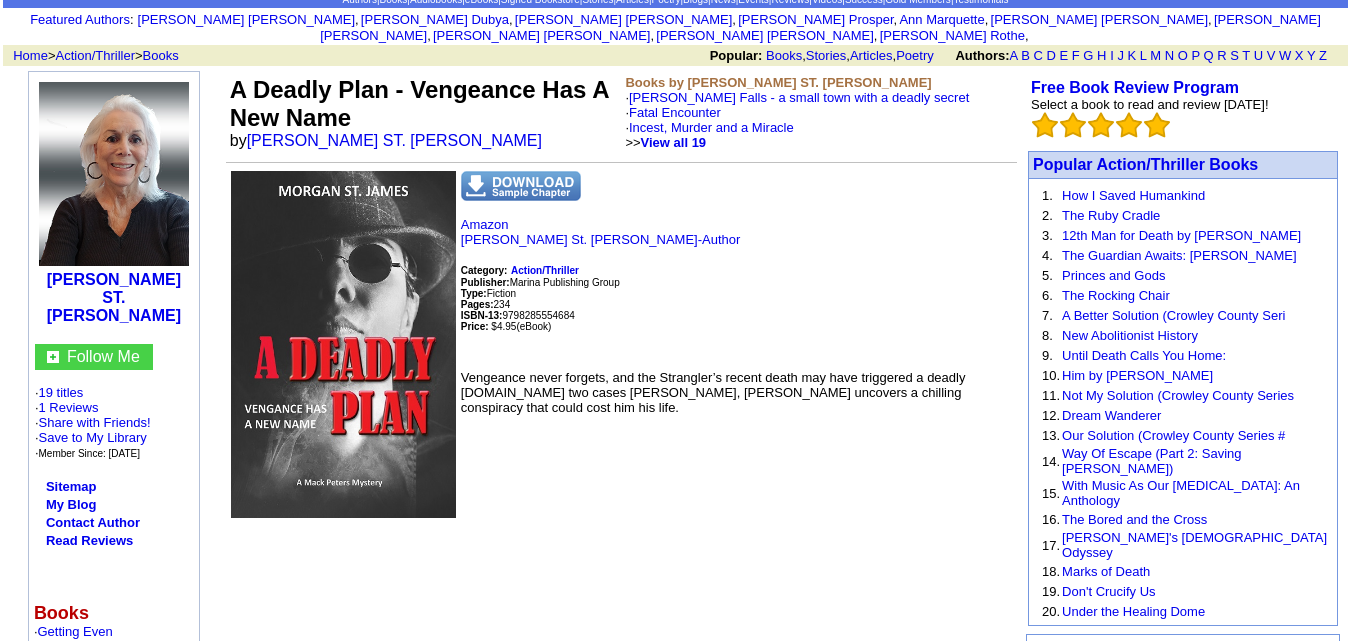 scroll, scrollTop: 100, scrollLeft: 0, axis: vertical 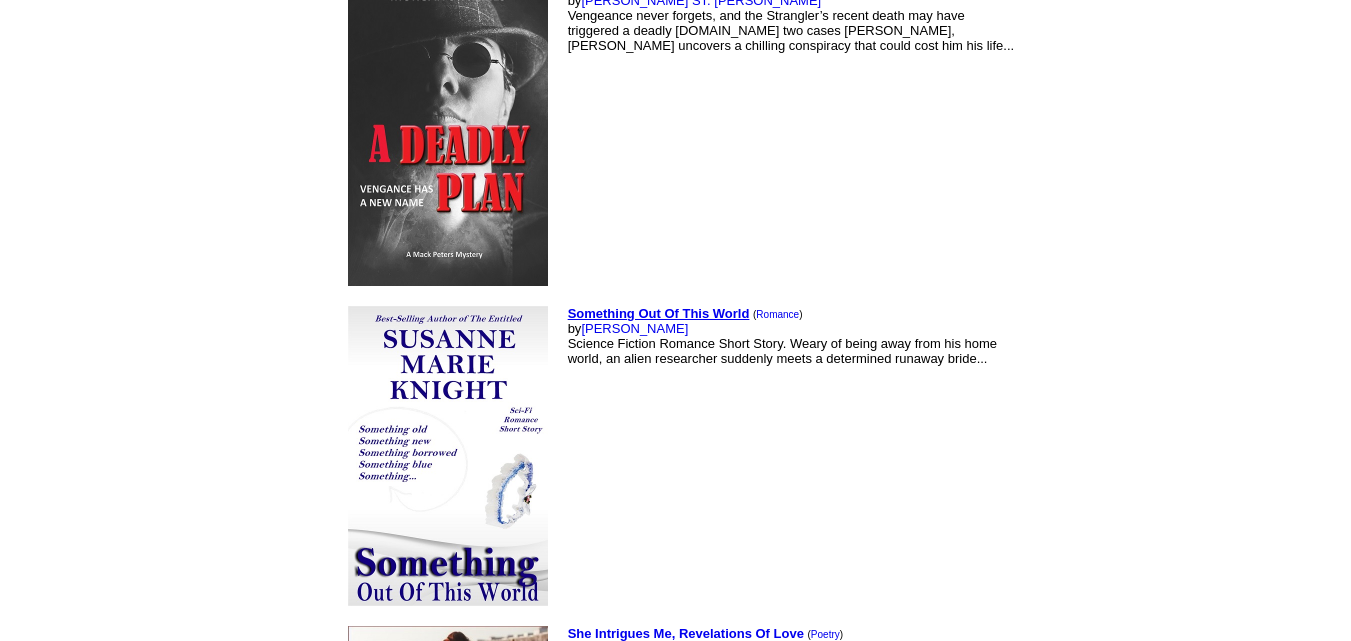 click on "Something Out Of This World" at bounding box center (659, 313) 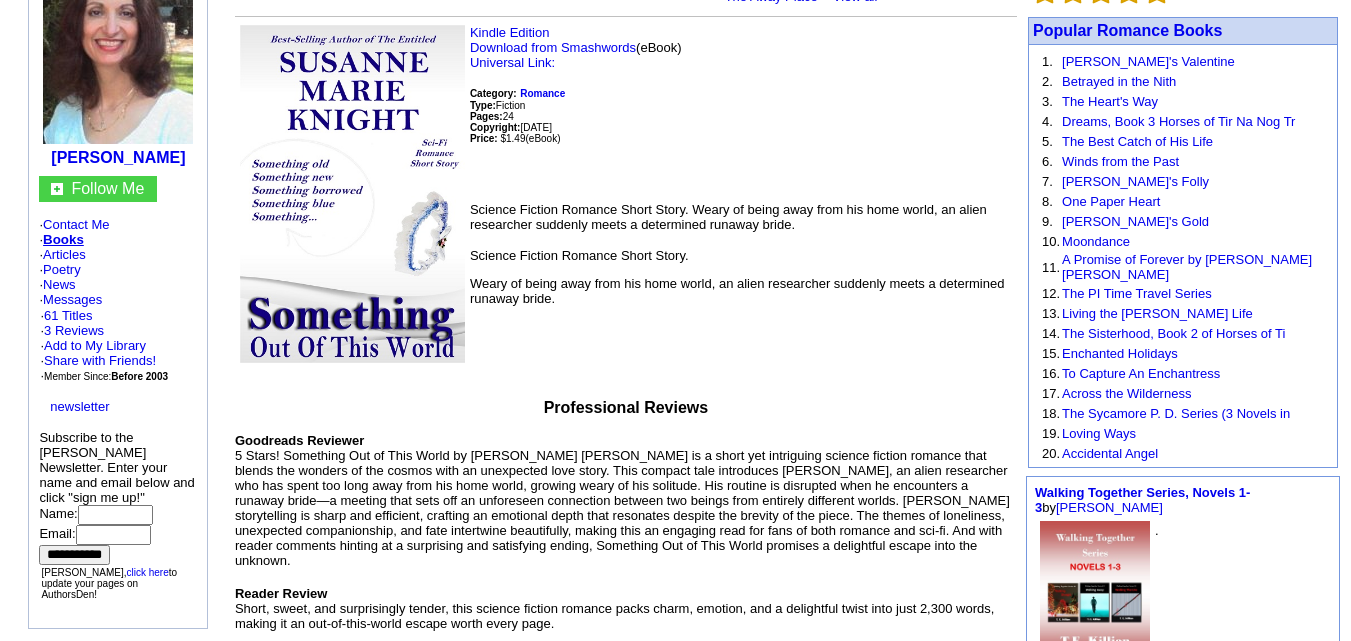 scroll, scrollTop: 200, scrollLeft: 0, axis: vertical 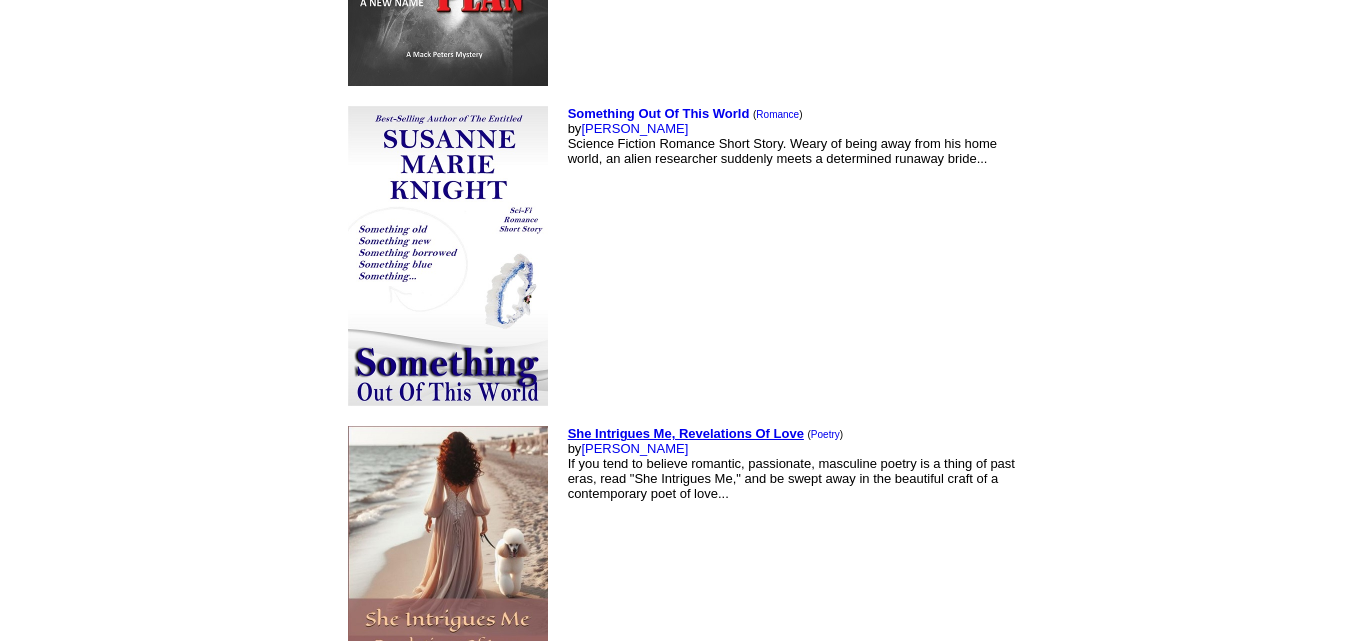click on "She Intrigues Me, Revelations Of Love" at bounding box center [686, 433] 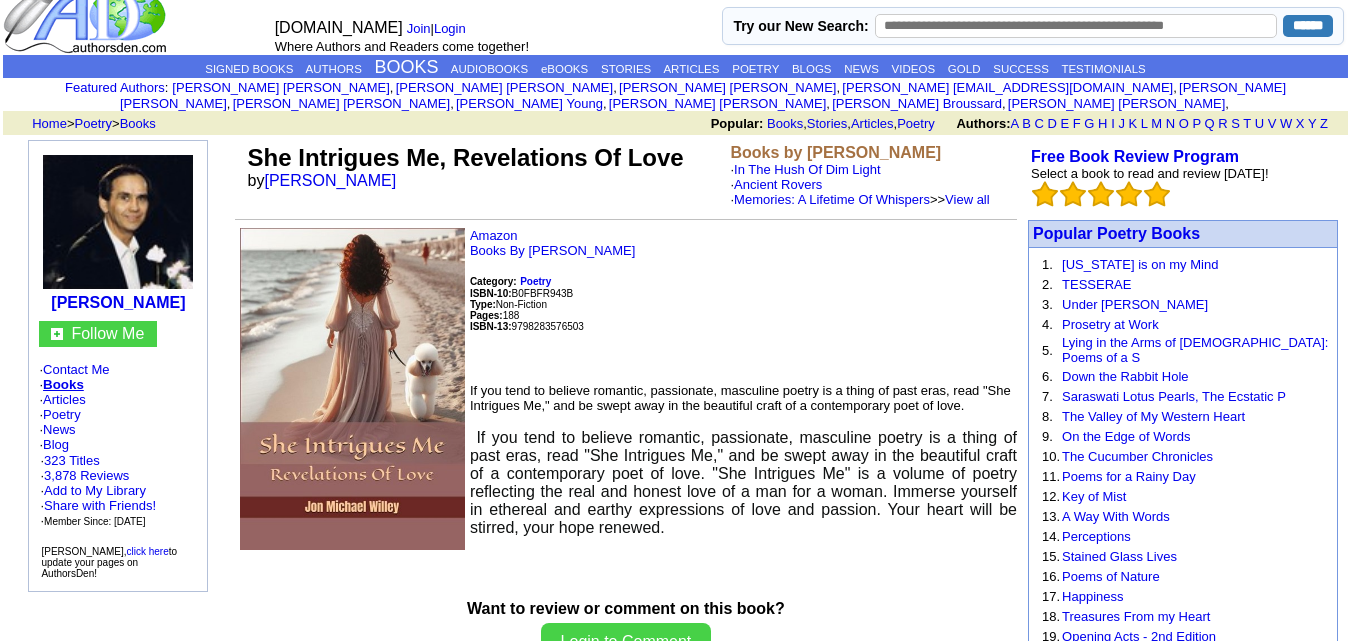scroll, scrollTop: 0, scrollLeft: 0, axis: both 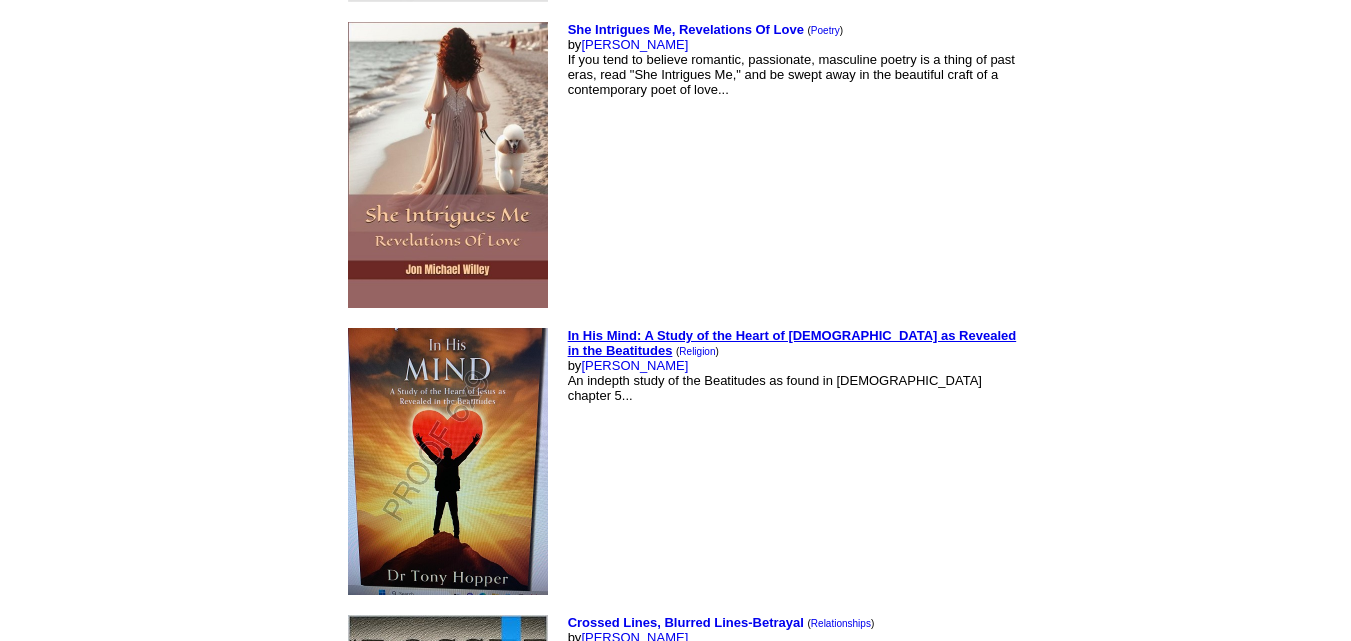 click on "In His Mind:  A Study of the Heart of [DEMOGRAPHIC_DATA] as Revealed in the Beatitudes" at bounding box center (792, 343) 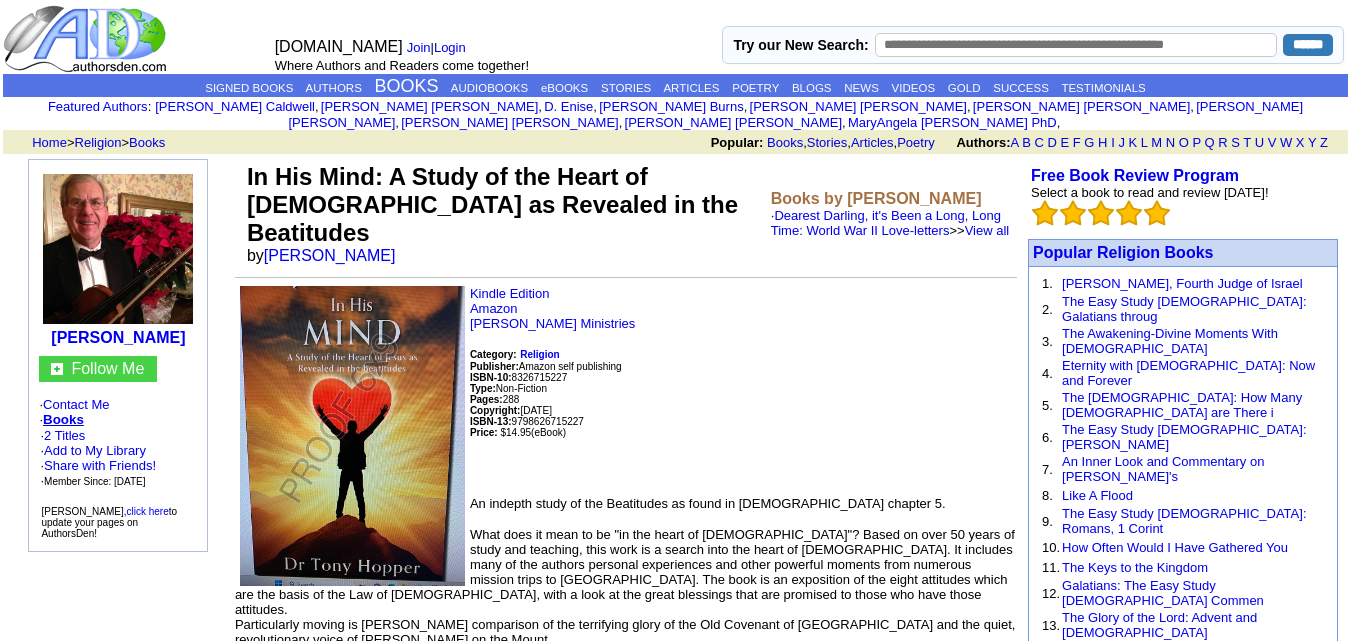scroll, scrollTop: 0, scrollLeft: 0, axis: both 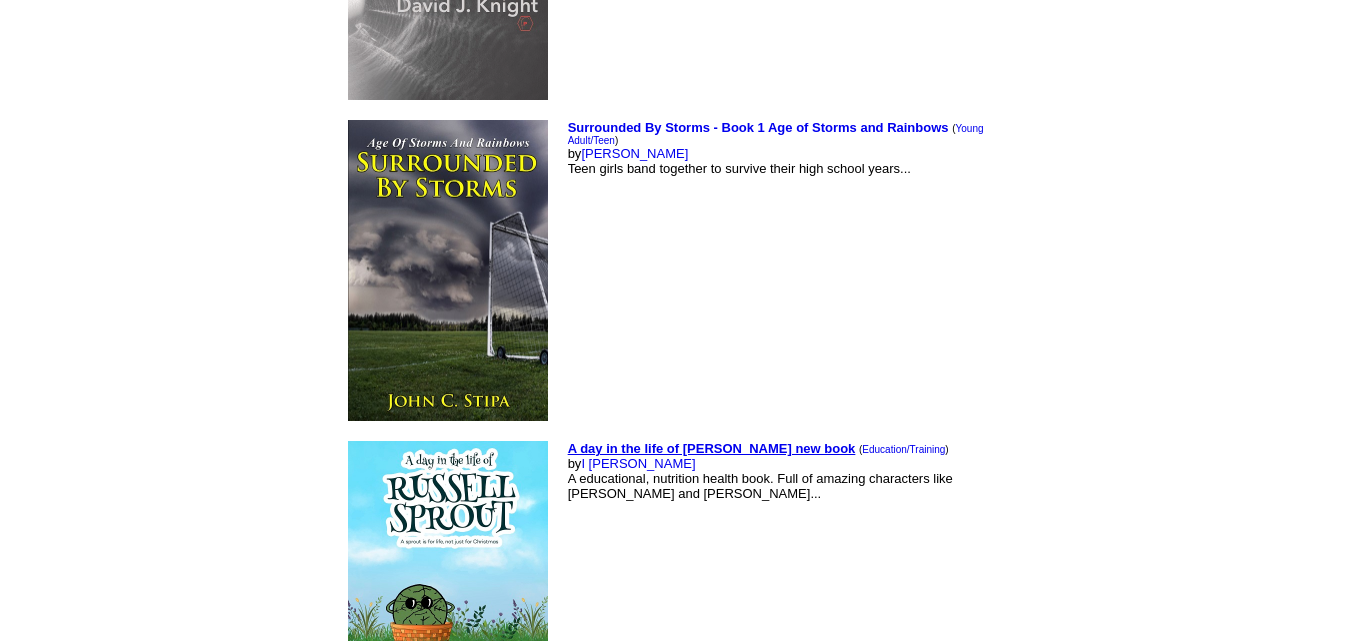 click on "A day in the life of [PERSON_NAME] new book" at bounding box center (712, 448) 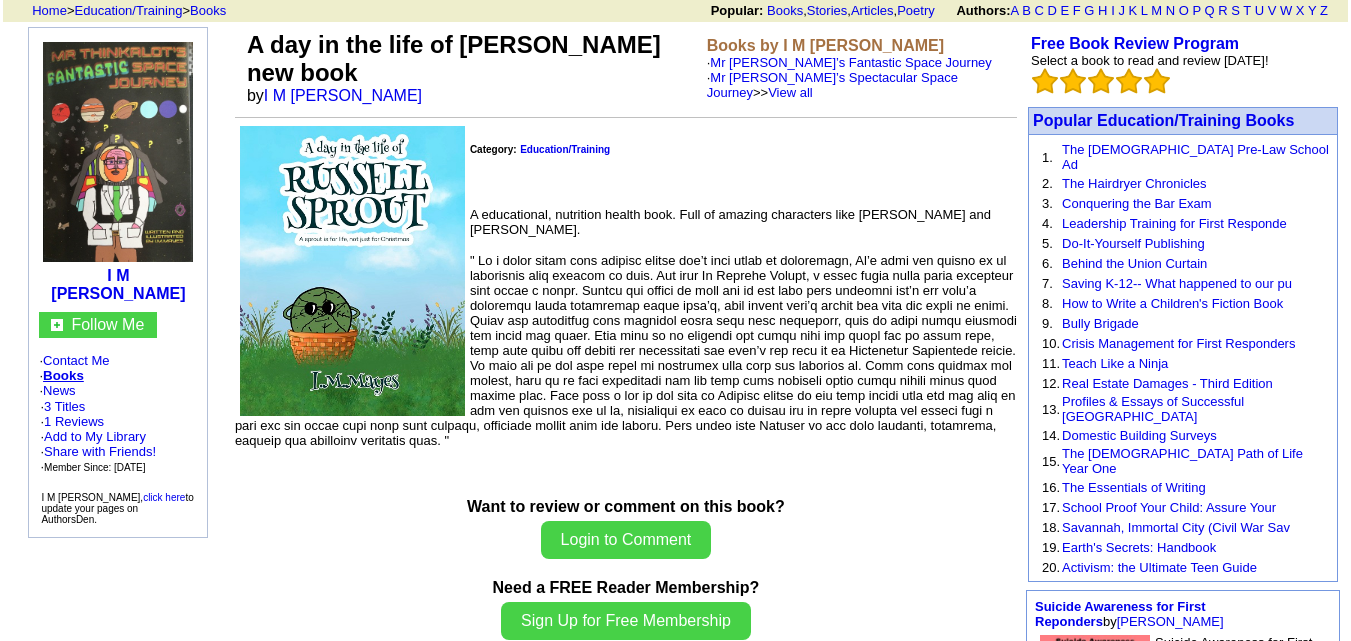 scroll, scrollTop: 100, scrollLeft: 0, axis: vertical 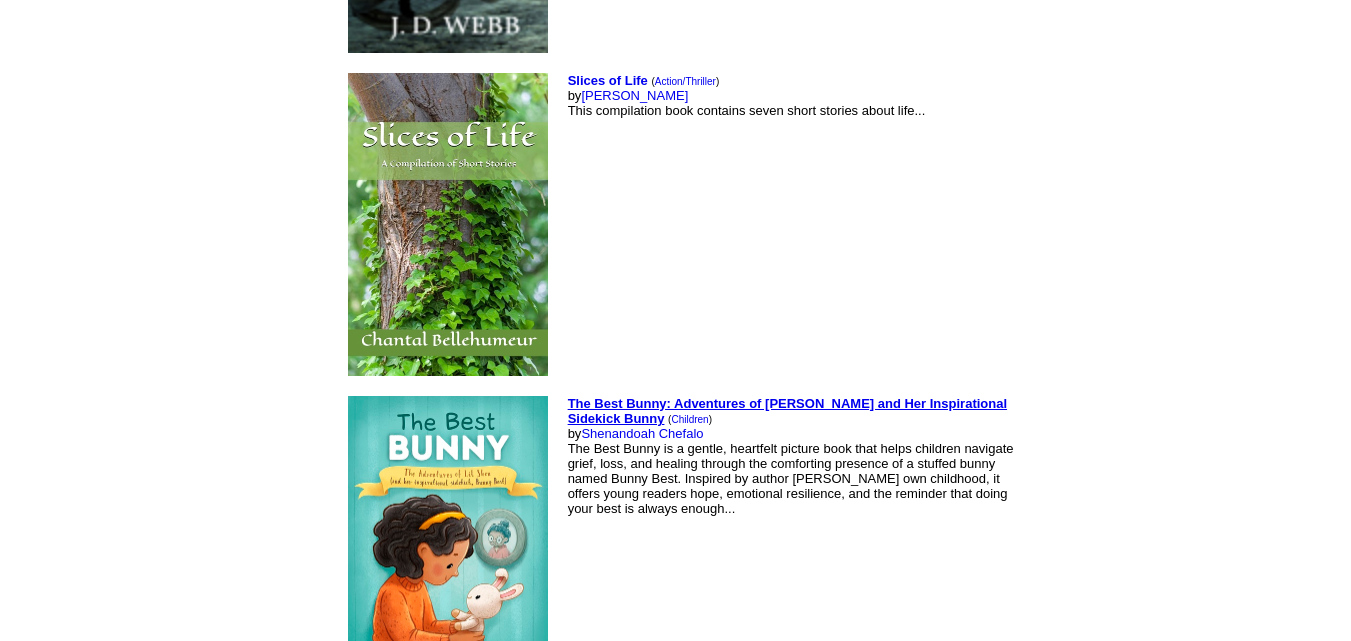 click on "The Best Bunny: Adventures of [PERSON_NAME] and Her Inspirational Sidekick Bunny" at bounding box center (787, 411) 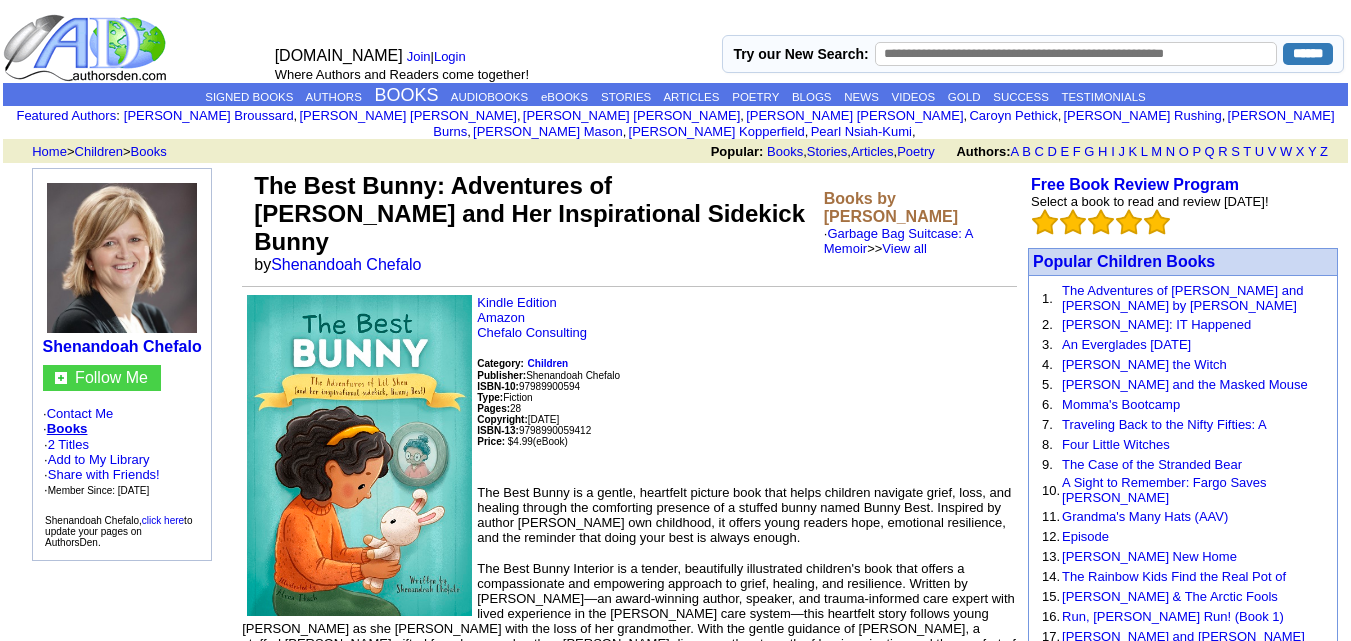 scroll, scrollTop: 0, scrollLeft: 0, axis: both 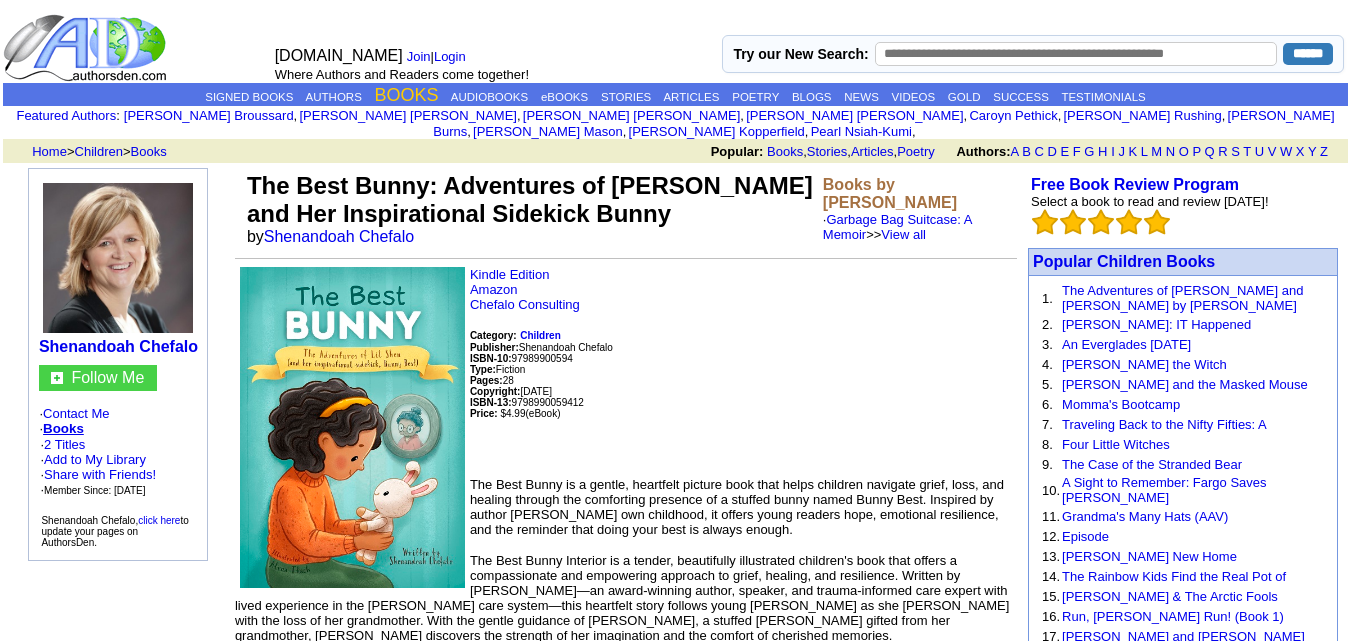 click on "BOOKS" at bounding box center [407, 95] 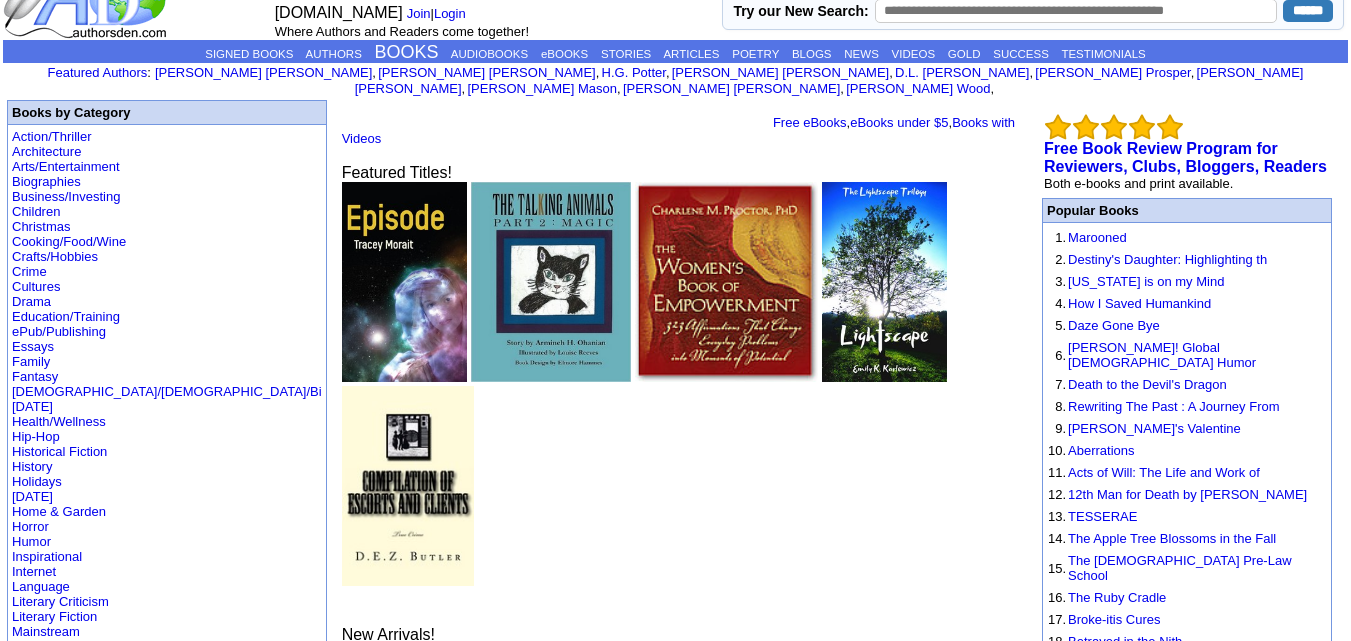 scroll, scrollTop: 0, scrollLeft: 0, axis: both 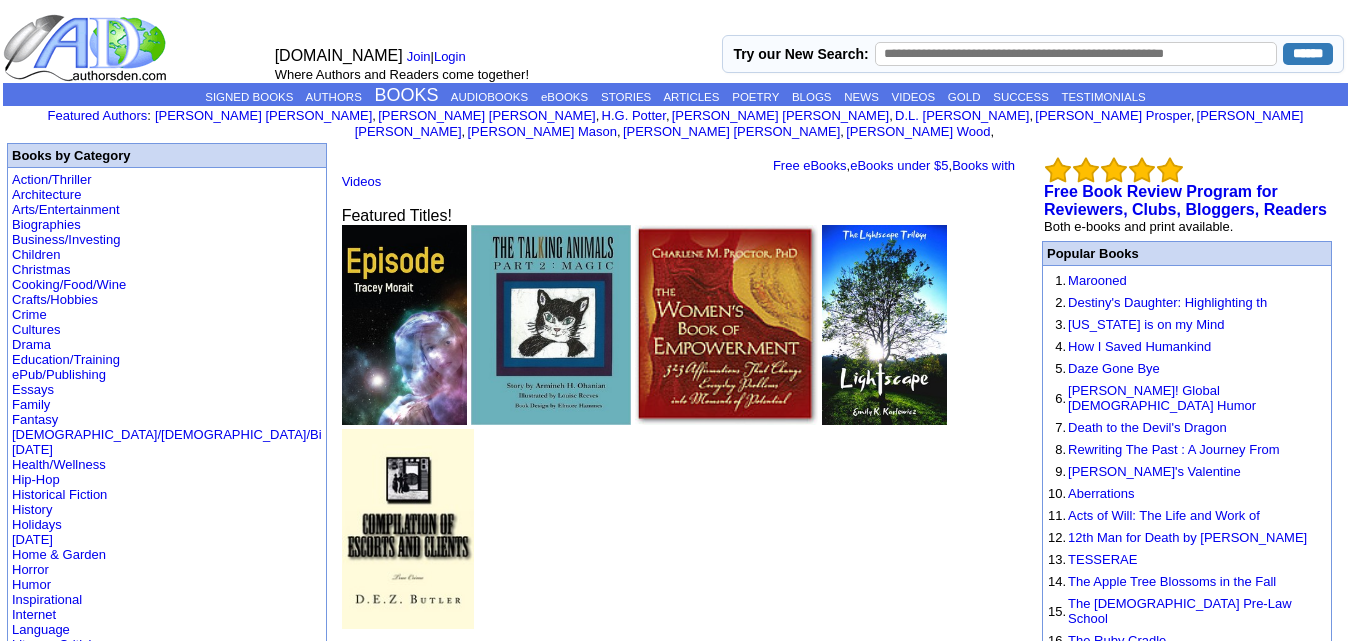click at bounding box center (1076, 54) 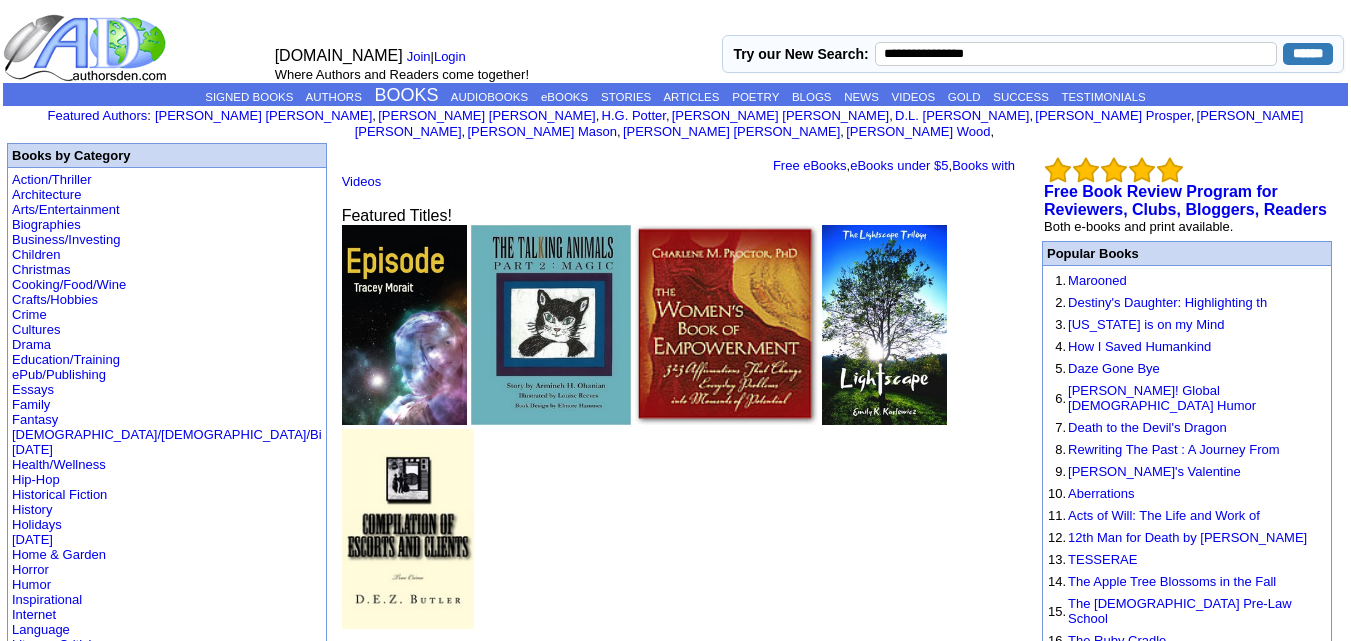 type on "**********" 